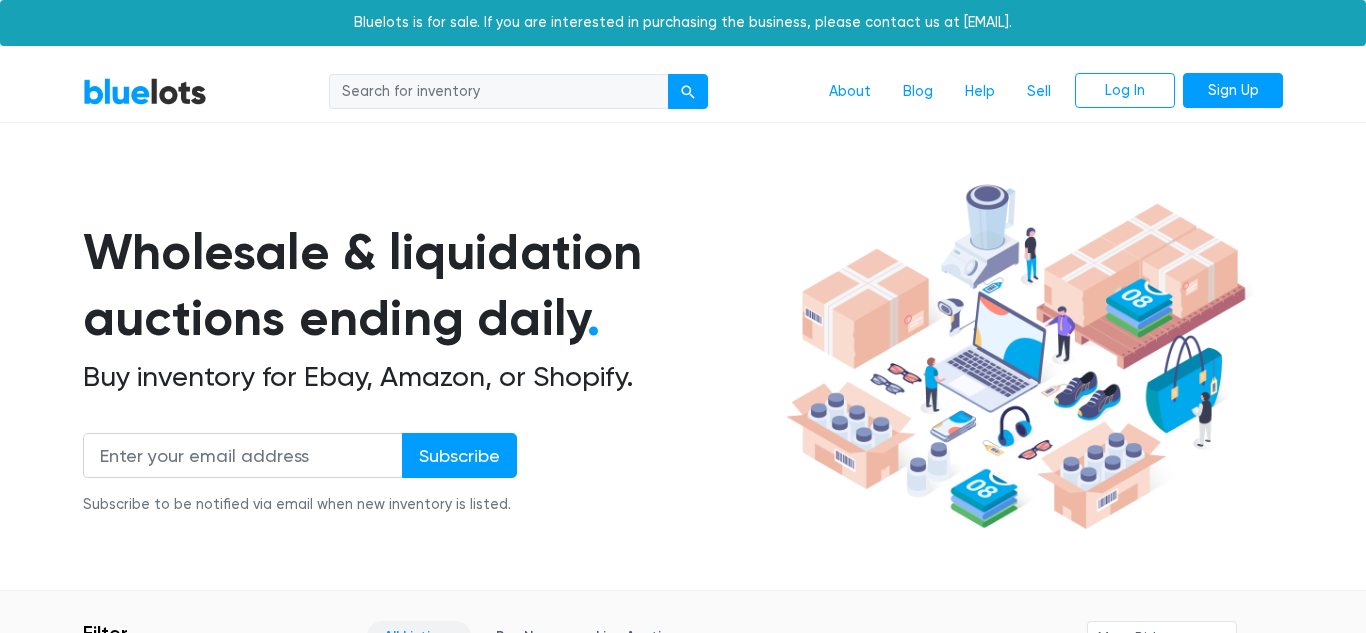 scroll, scrollTop: 0, scrollLeft: 0, axis: both 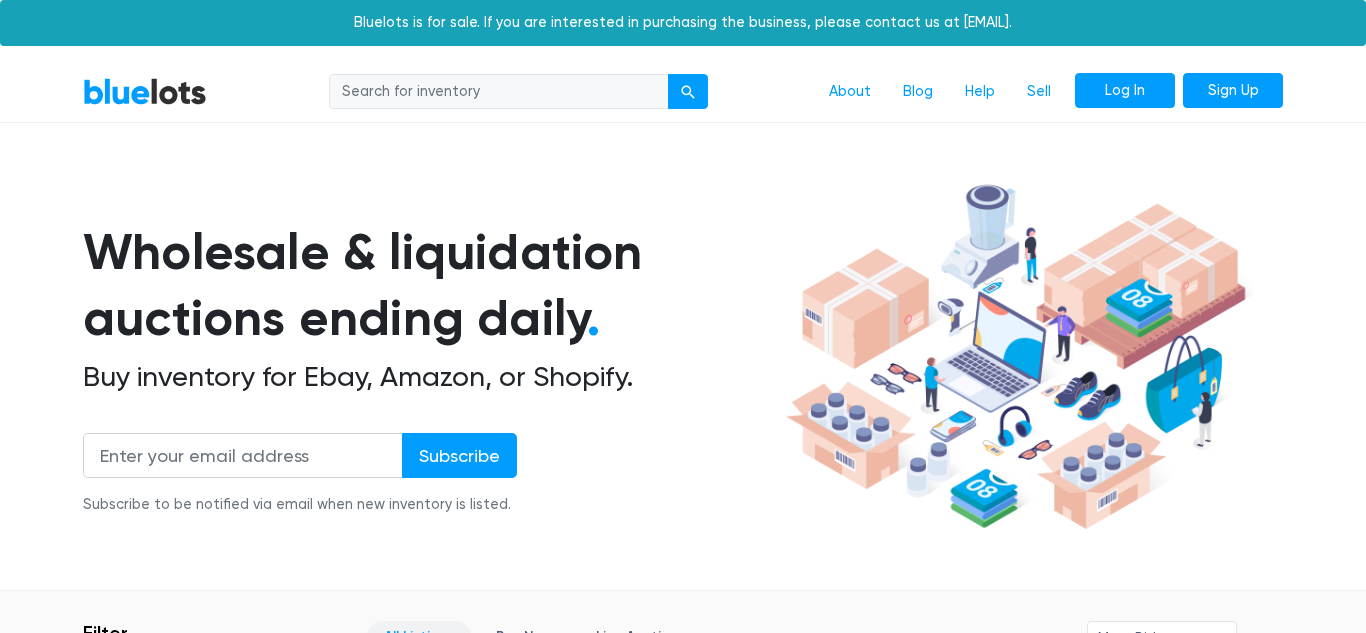 click on "Log In" at bounding box center [1125, 91] 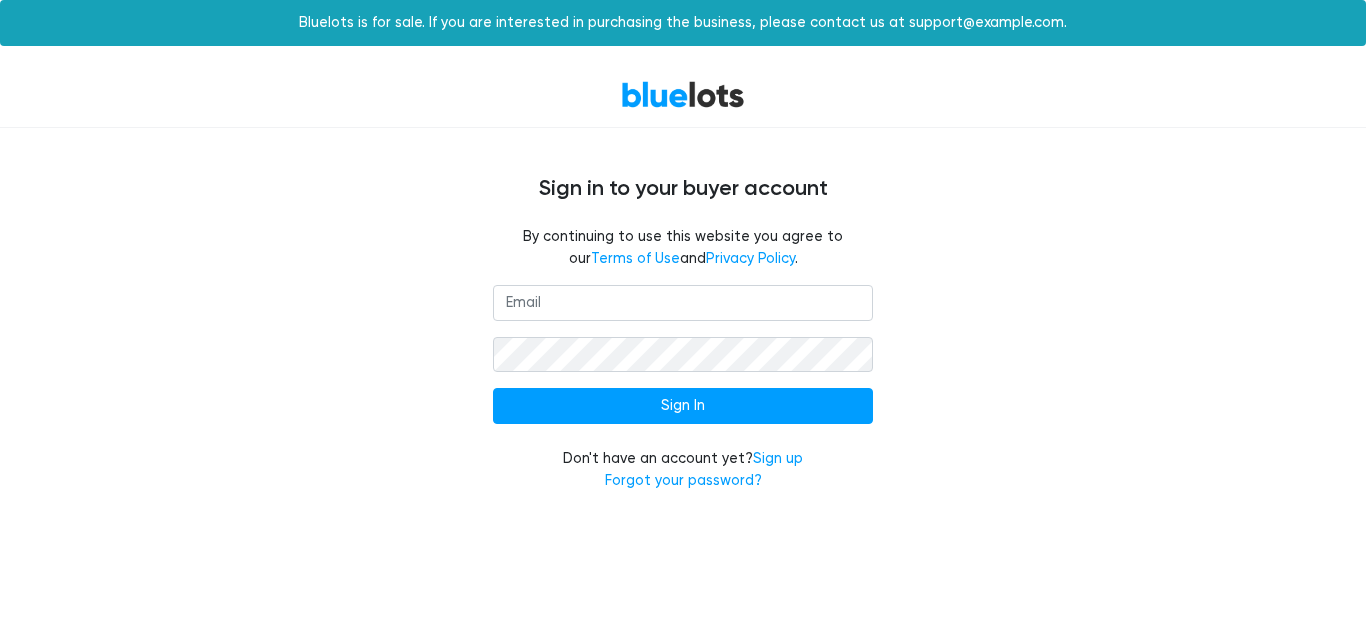 scroll, scrollTop: 0, scrollLeft: 0, axis: both 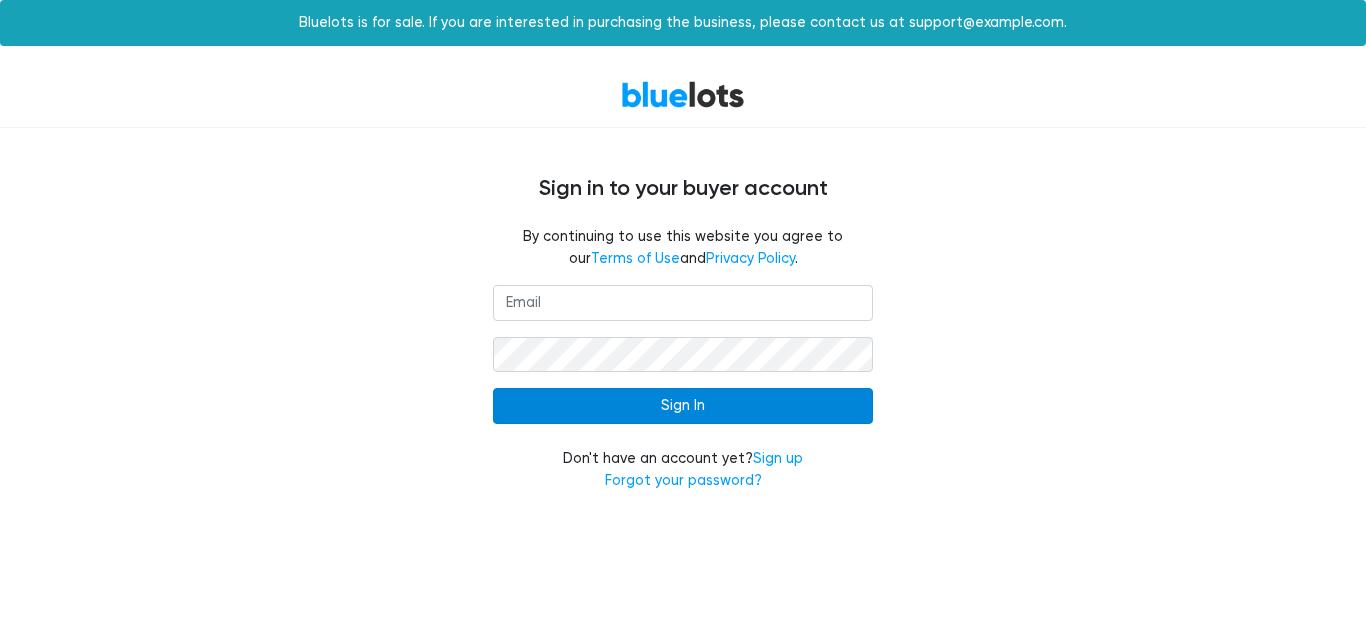 type on "[FIRSTNAME][LASTNAME]@example.com" 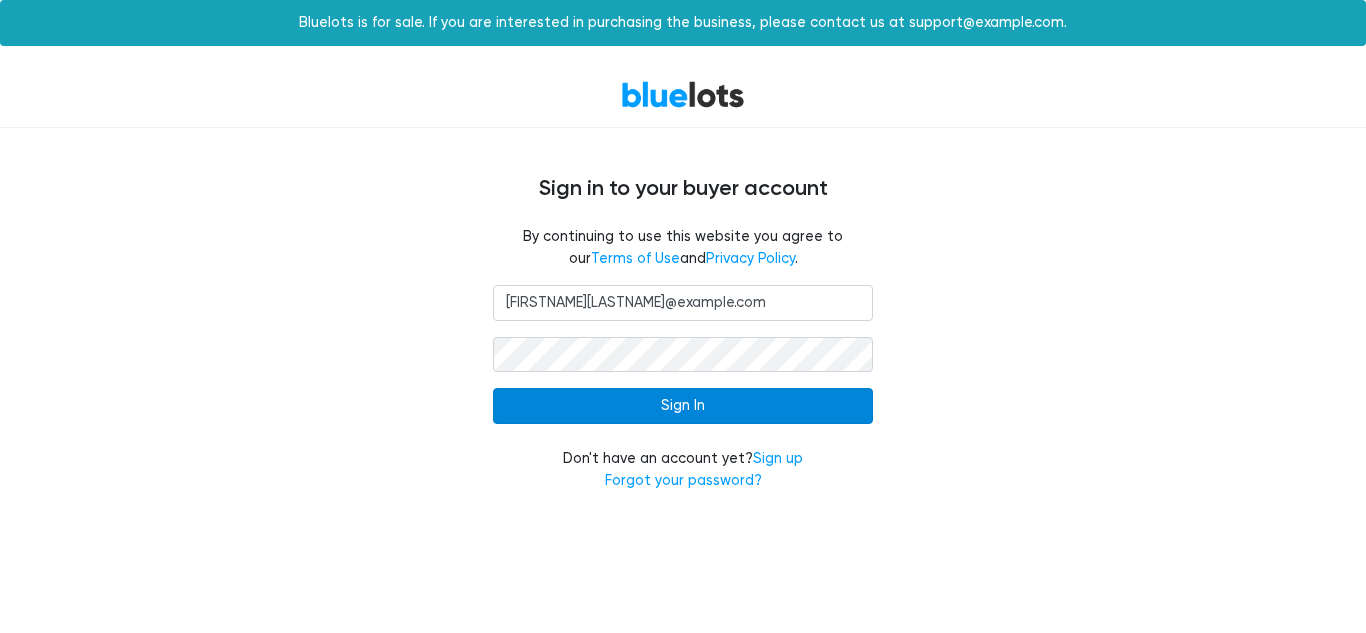 click on "Sign In" at bounding box center [683, 406] 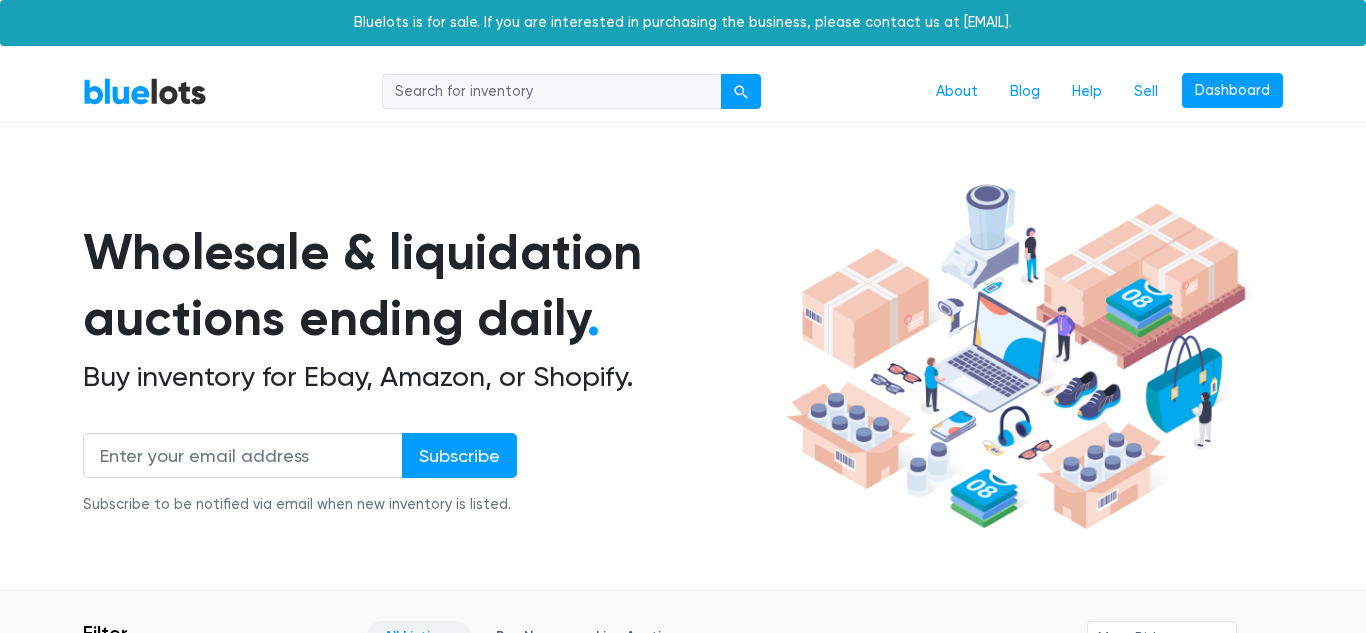 scroll, scrollTop: 0, scrollLeft: 0, axis: both 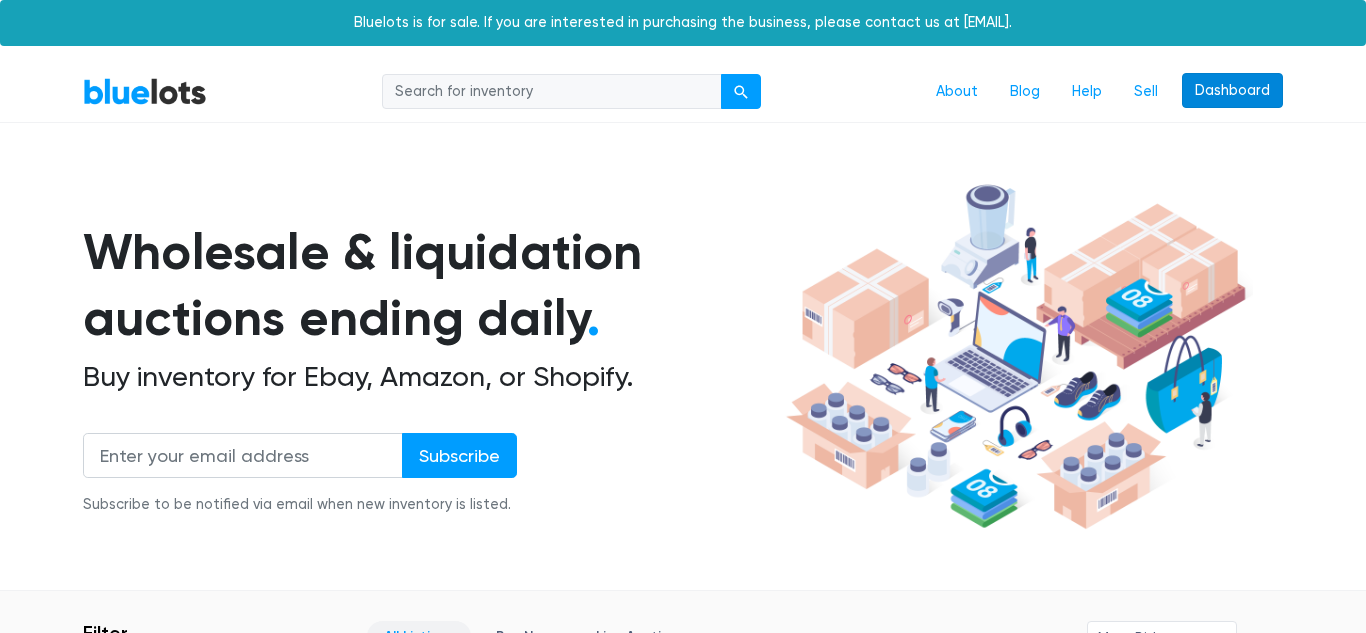 click on "Dashboard" at bounding box center (1232, 91) 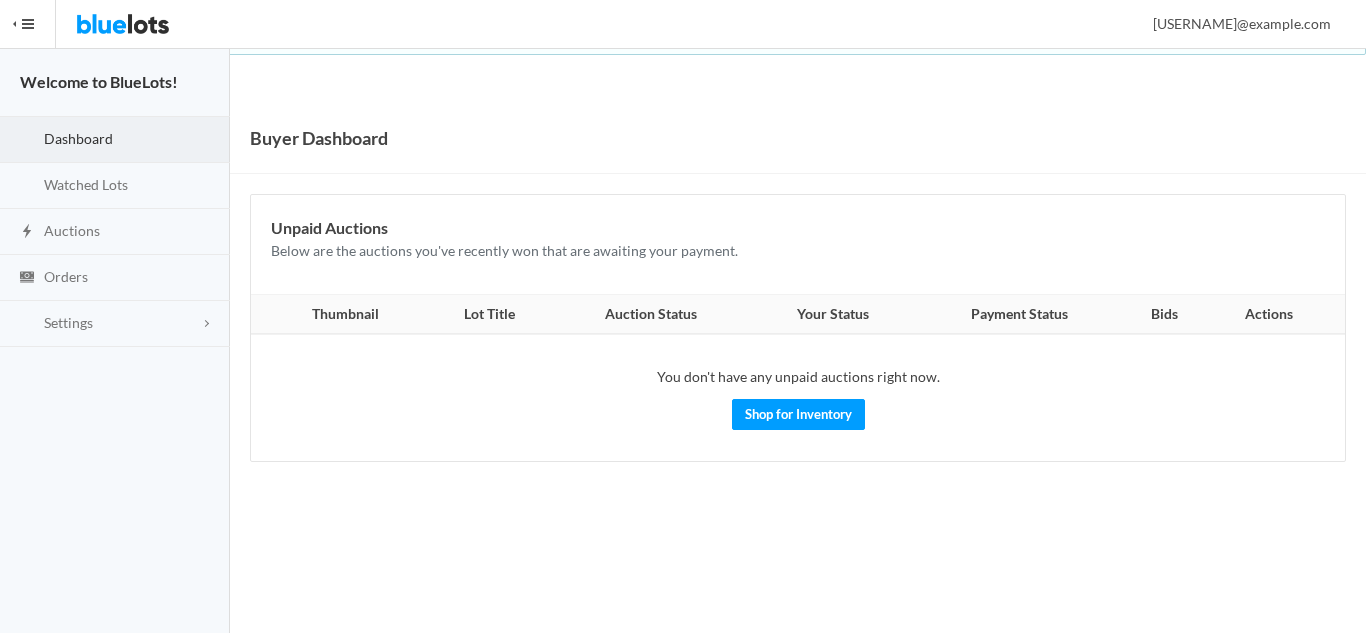 scroll, scrollTop: 0, scrollLeft: 0, axis: both 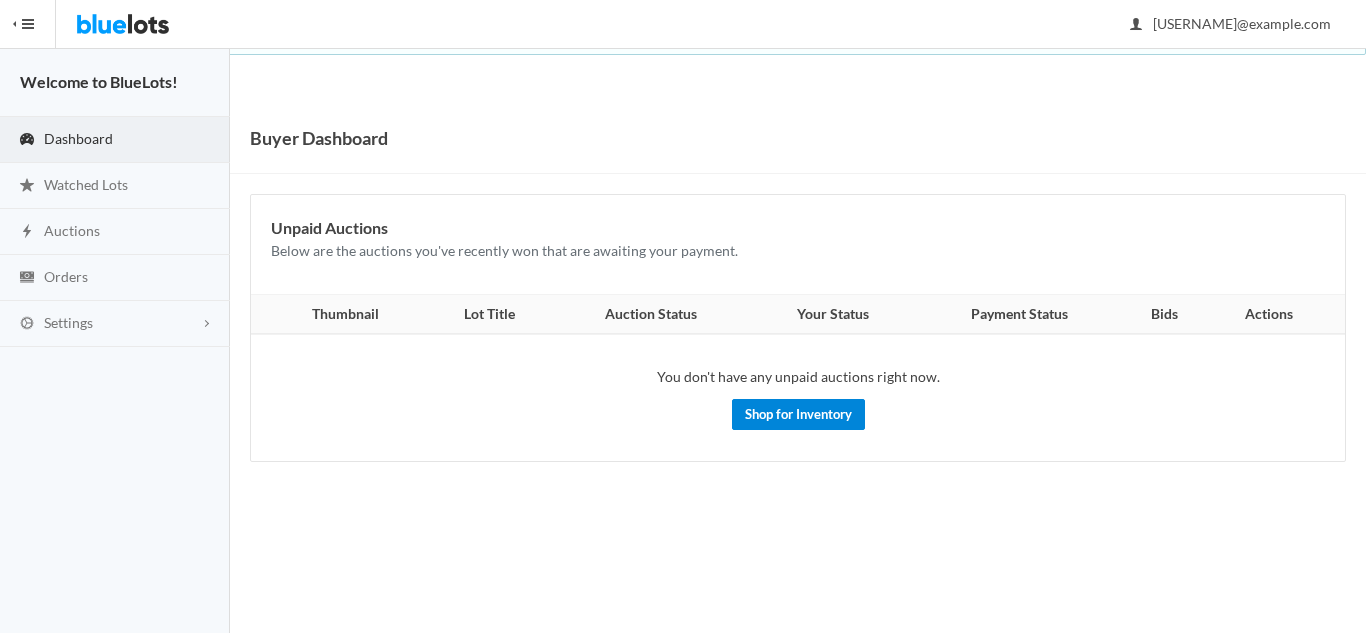click on "Shop for Inventory" at bounding box center [798, 414] 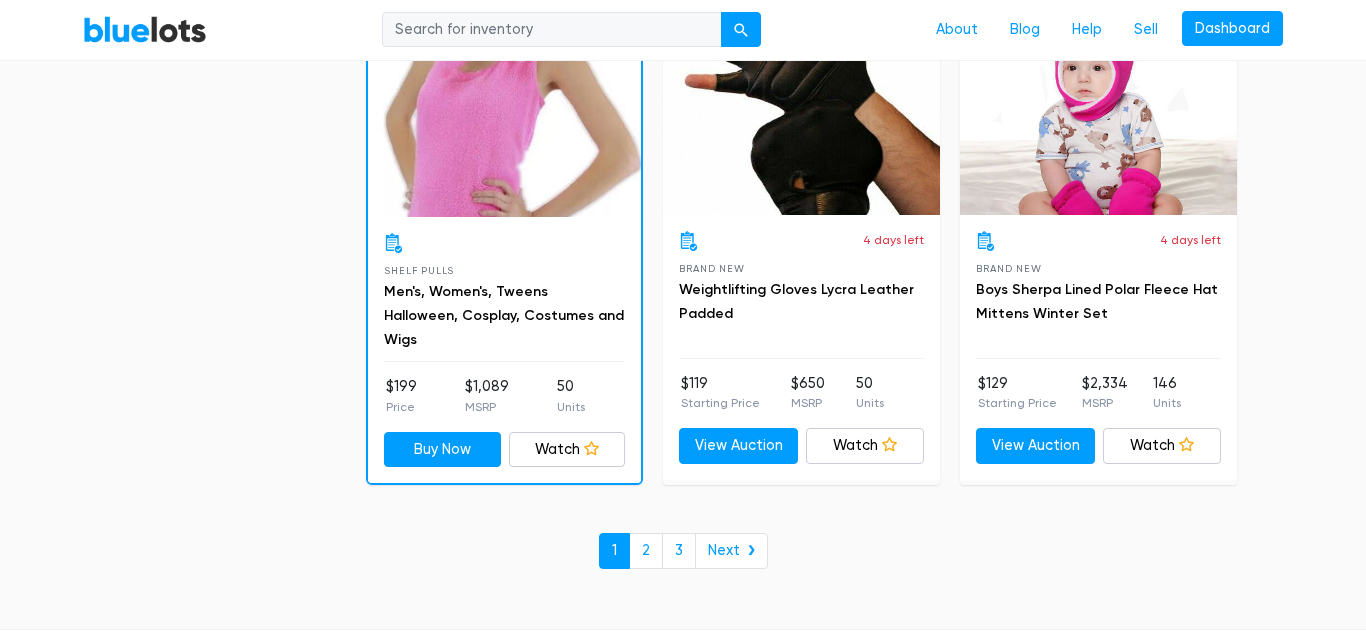 scroll, scrollTop: 8640, scrollLeft: 0, axis: vertical 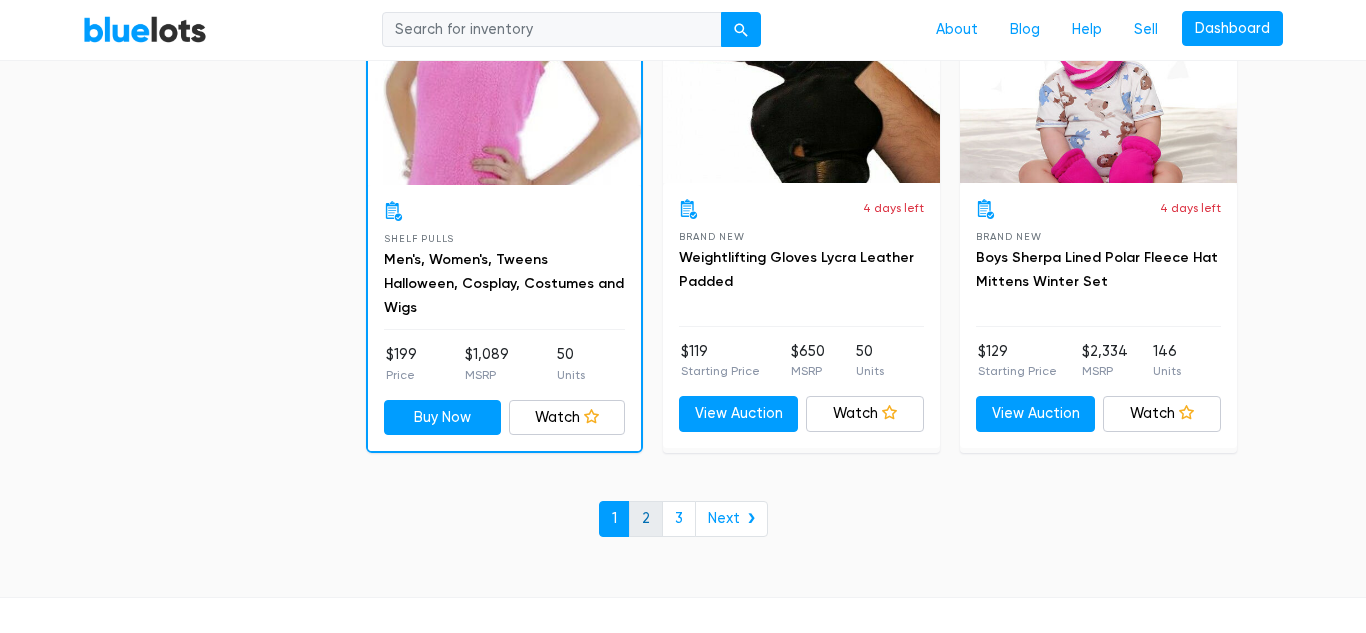 click on "2" at bounding box center [646, 519] 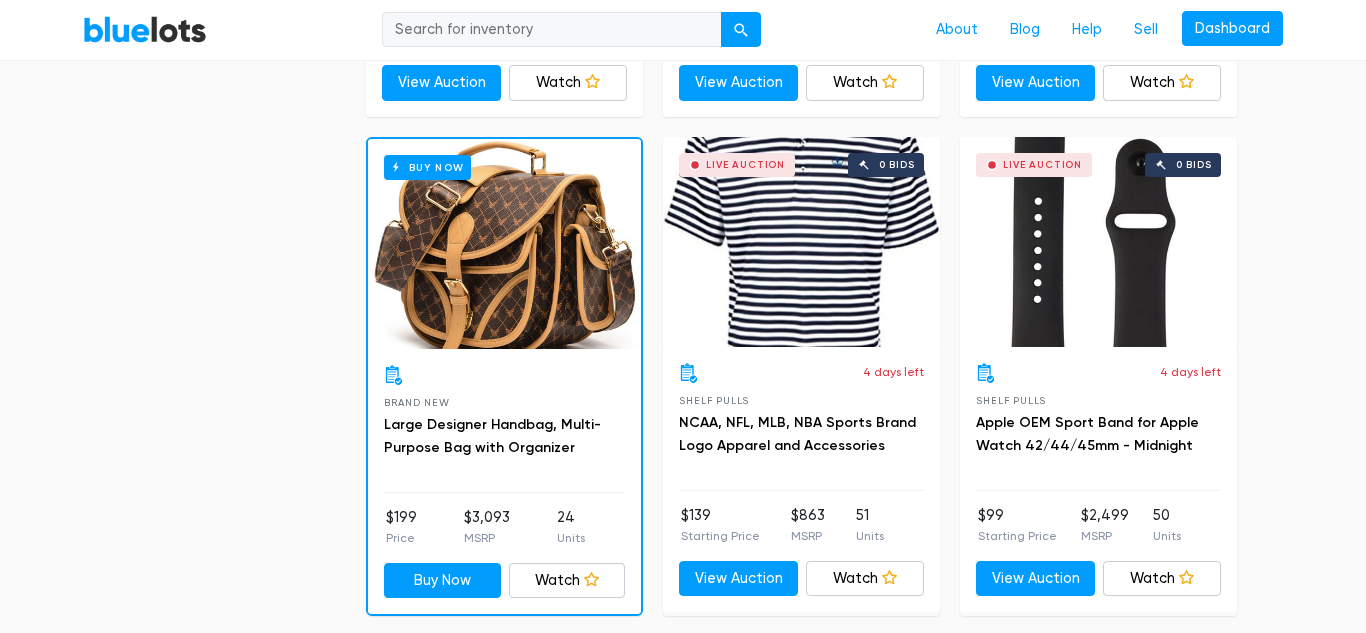 scroll, scrollTop: 8000, scrollLeft: 0, axis: vertical 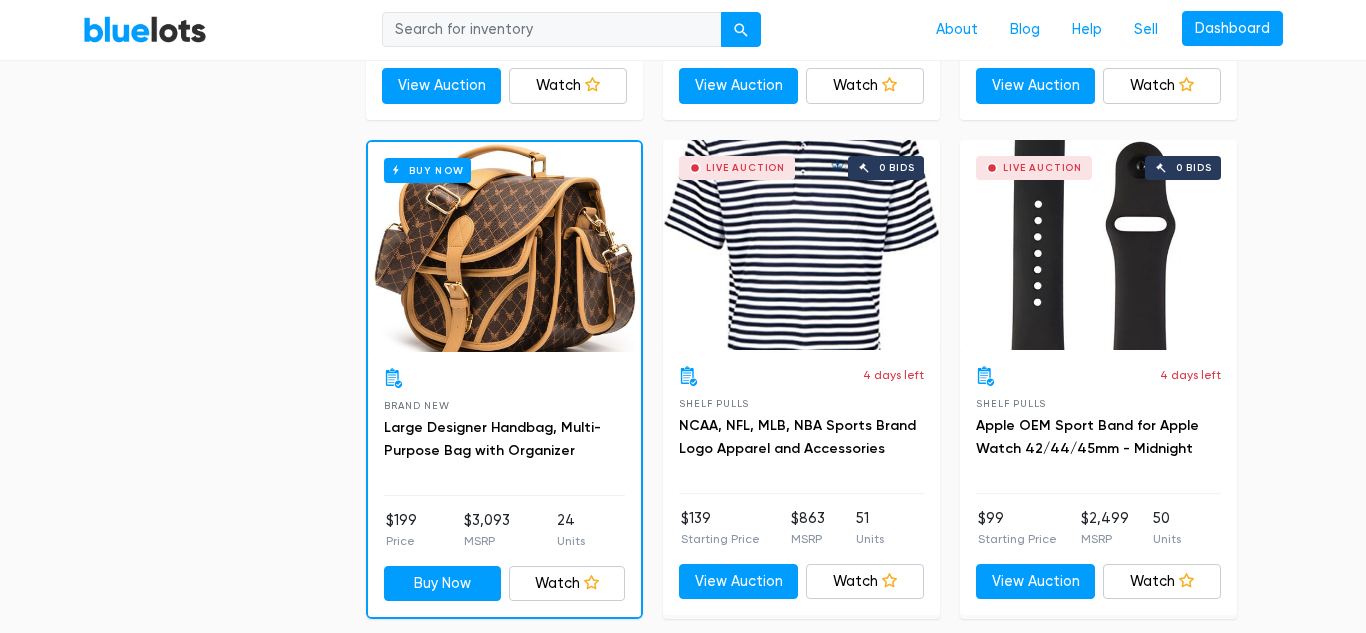 click on "Buy Now" at bounding box center (504, 247) 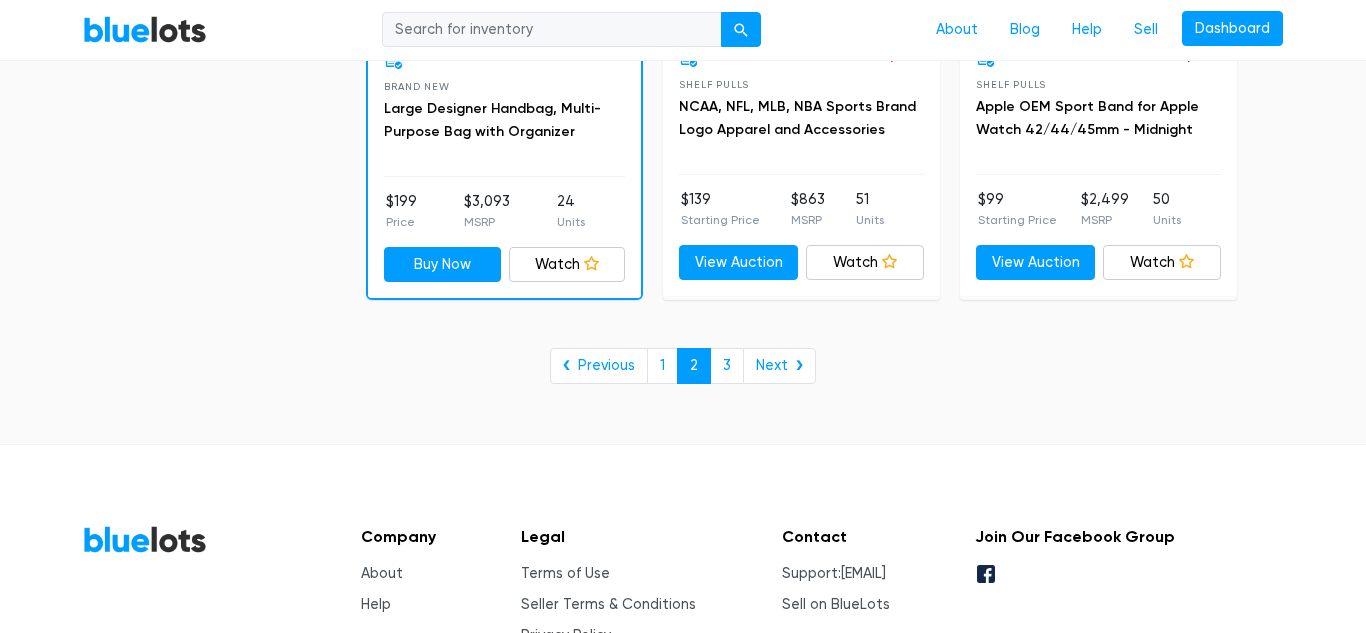 scroll, scrollTop: 8320, scrollLeft: 0, axis: vertical 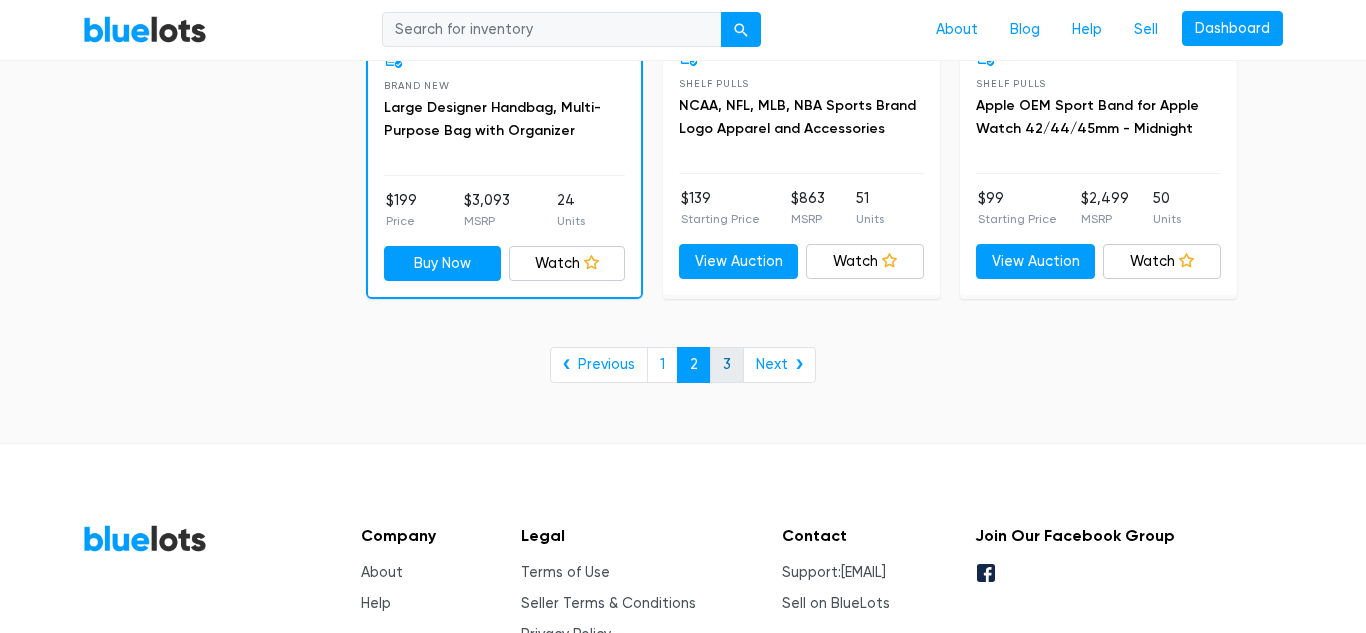 click on "3" at bounding box center (727, 365) 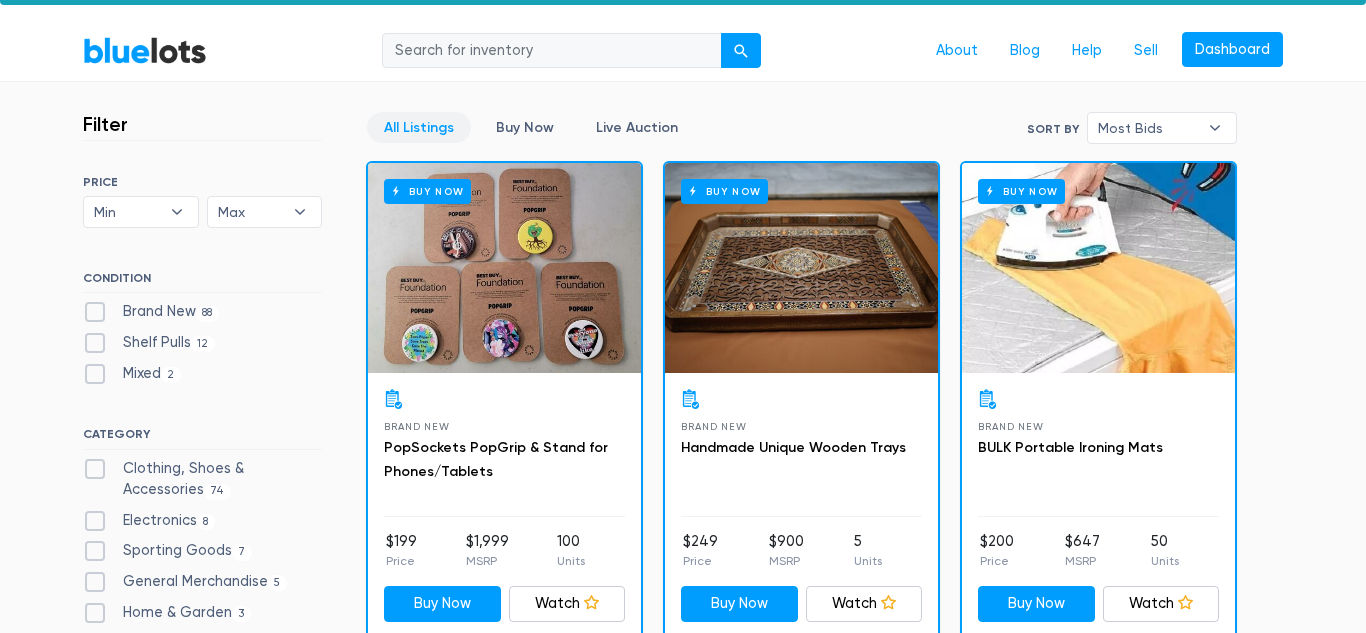 scroll, scrollTop: 0, scrollLeft: 0, axis: both 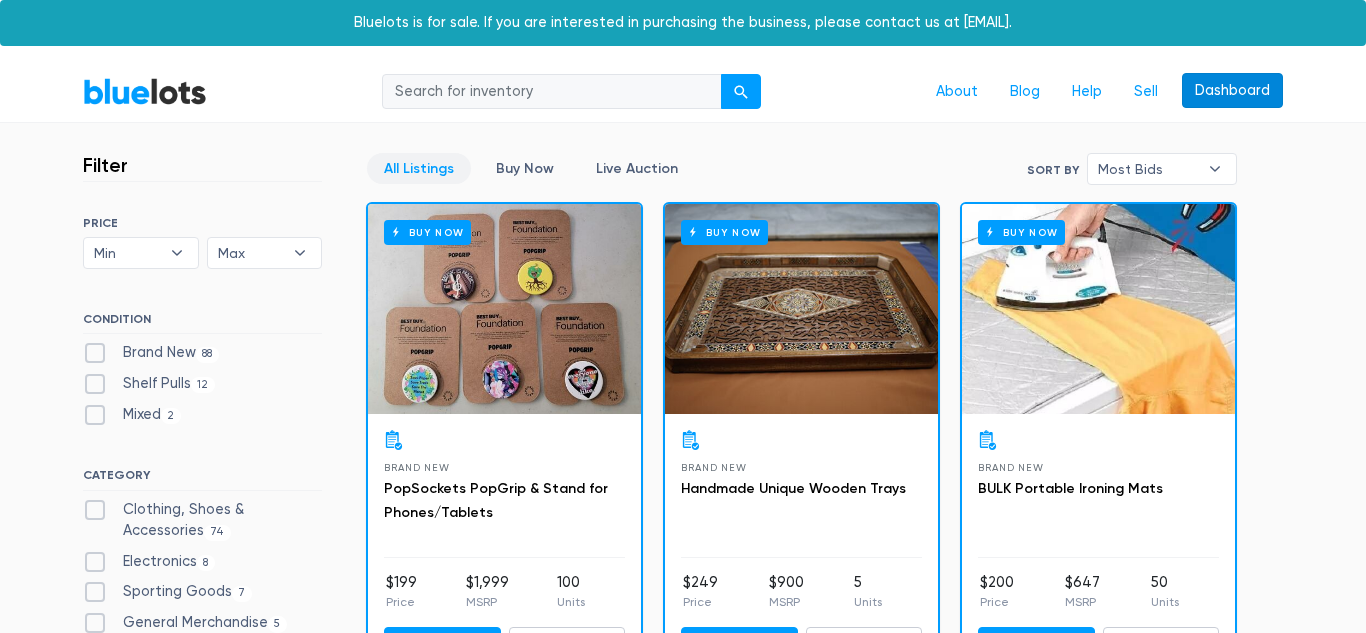 click on "Dashboard" at bounding box center (1232, 91) 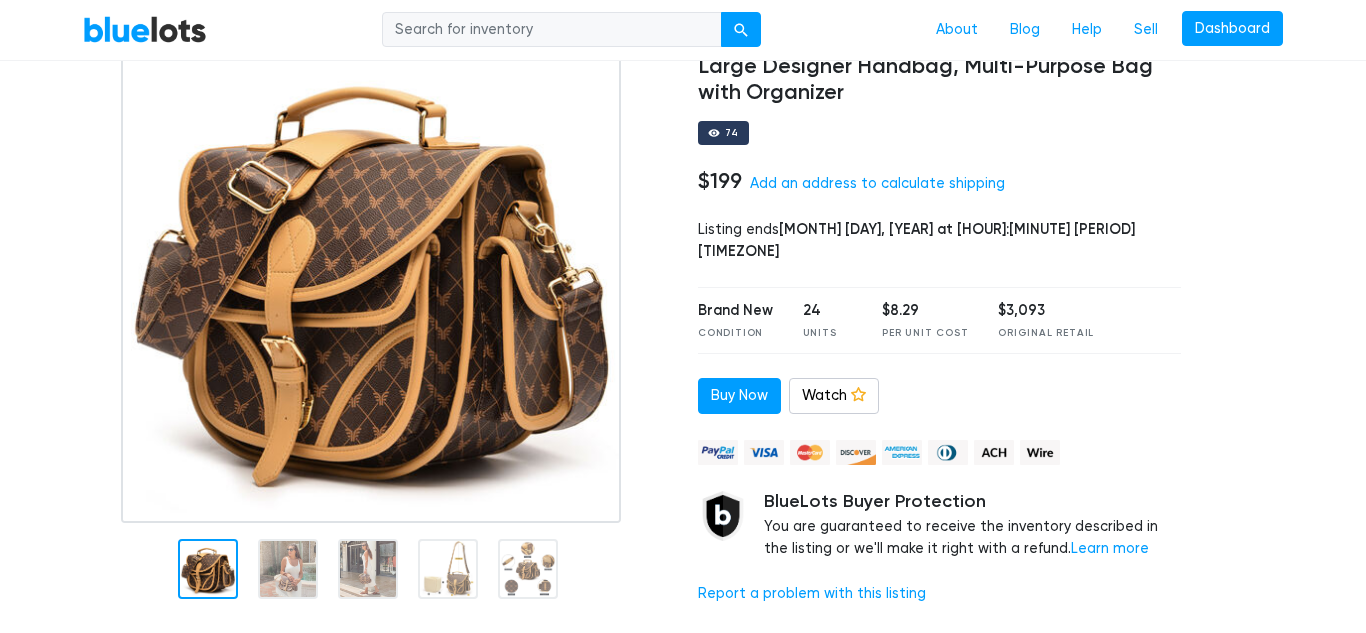 scroll, scrollTop: 160, scrollLeft: 0, axis: vertical 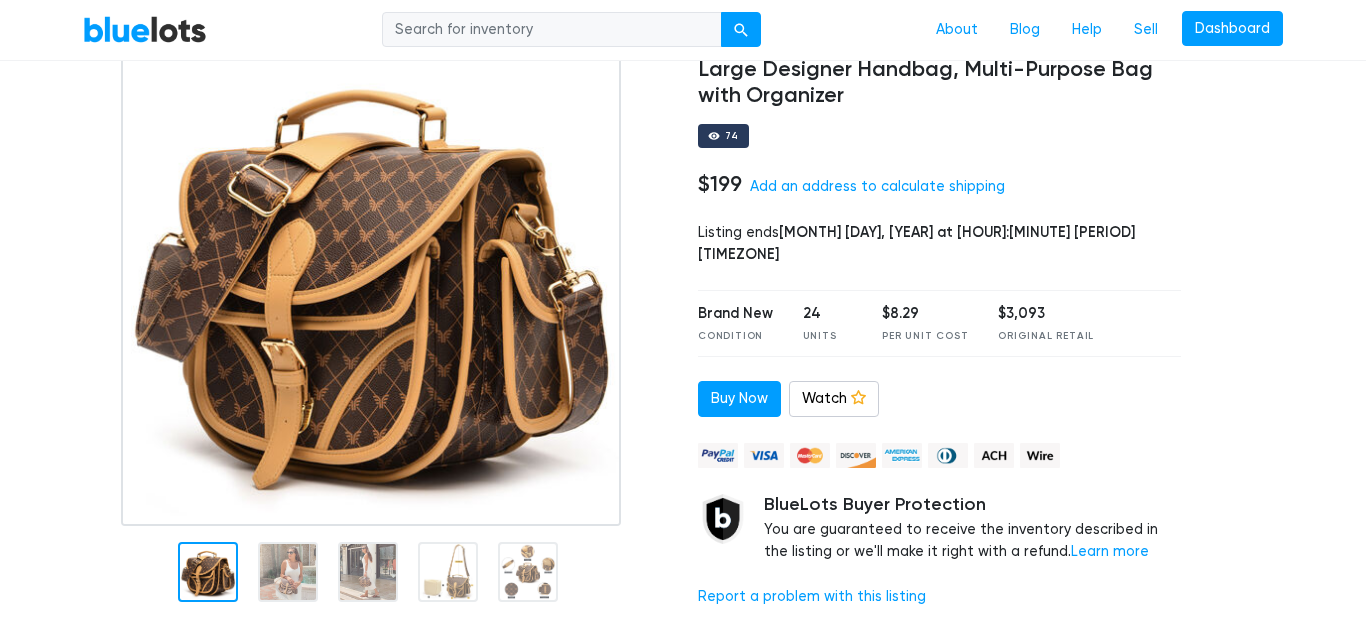 click at bounding box center (208, 572) 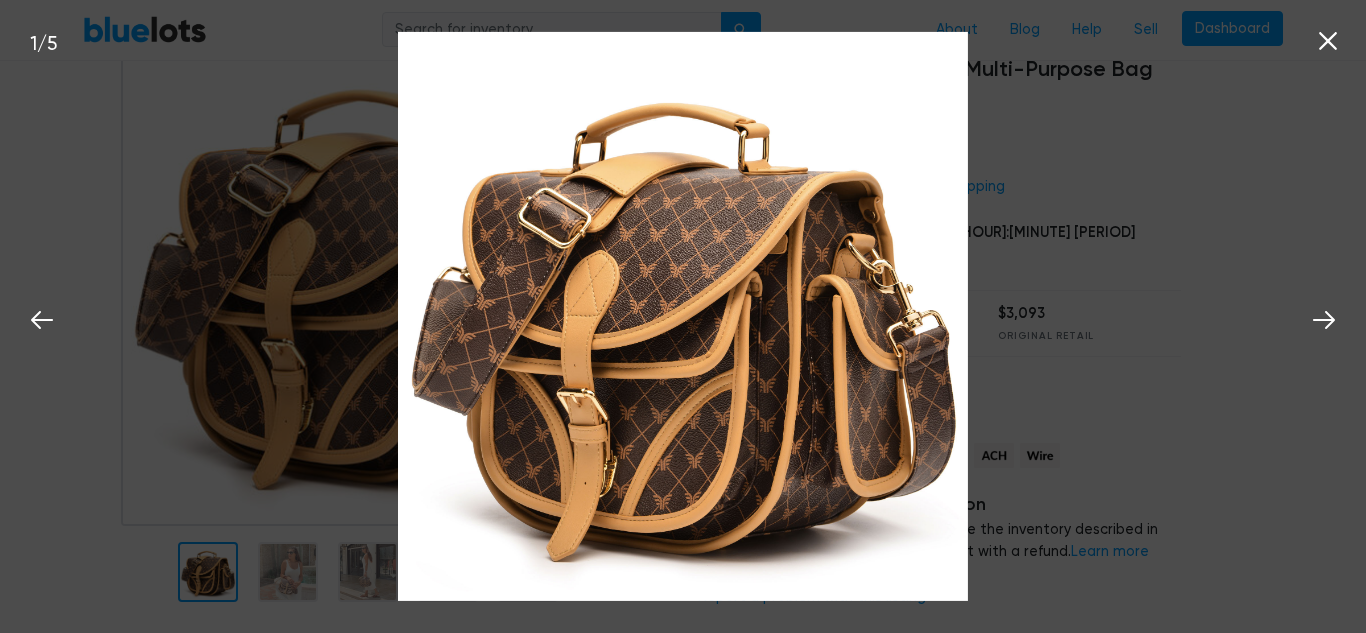 click 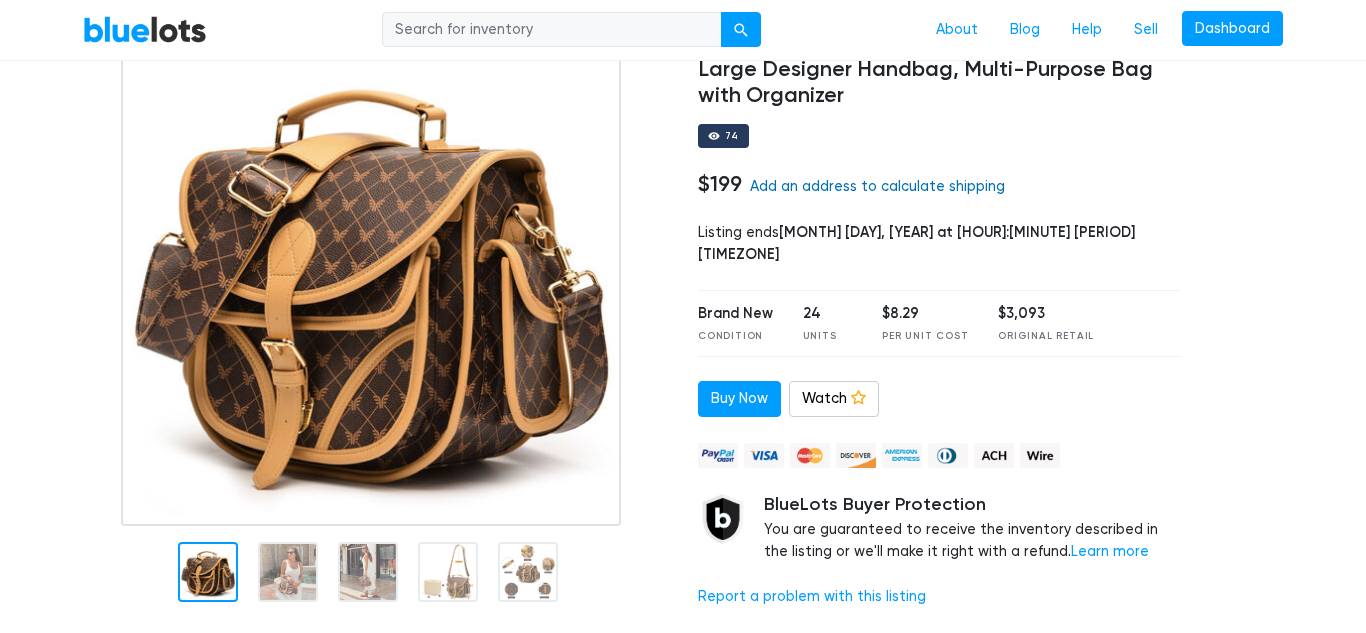 click on "Add an address to calculate shipping" at bounding box center (877, 186) 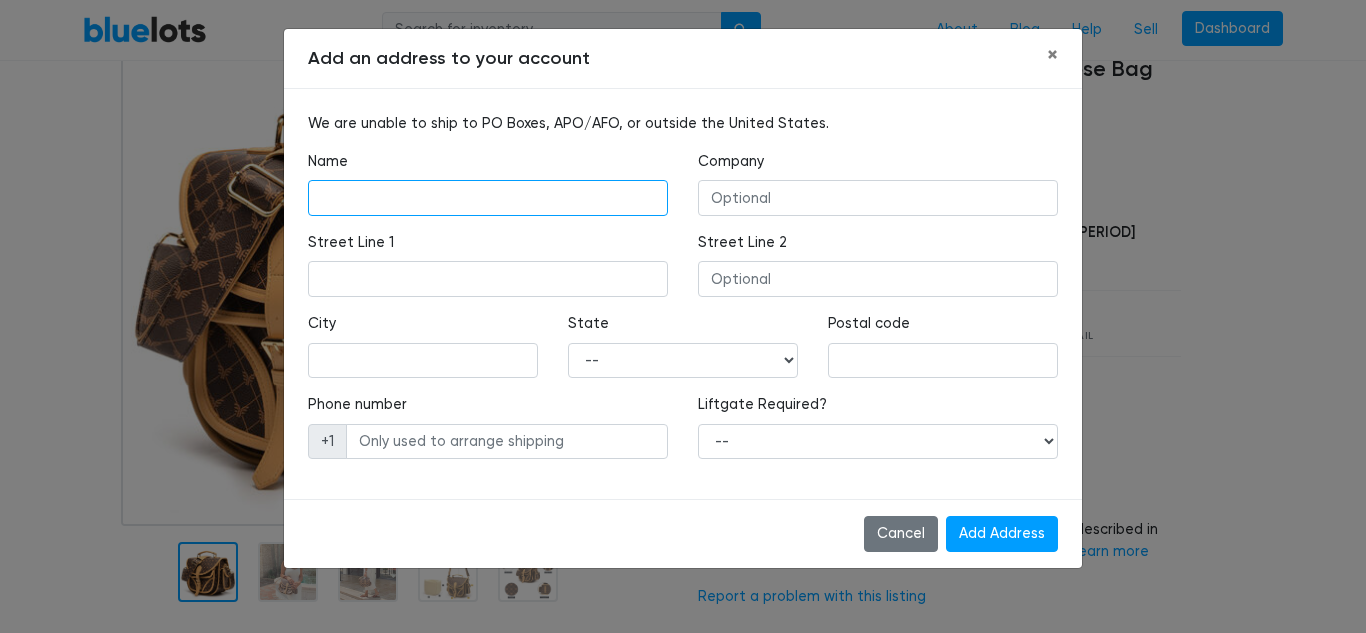 click at bounding box center [488, 198] 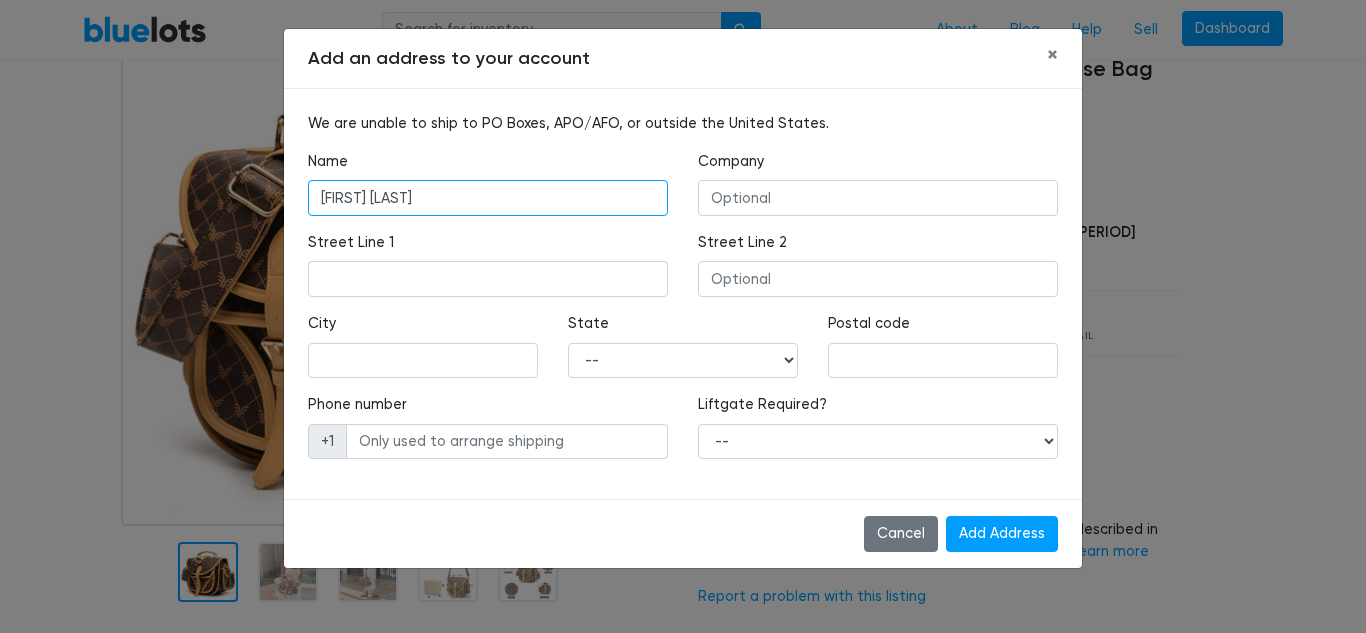 type on "Ariel Sanchez" 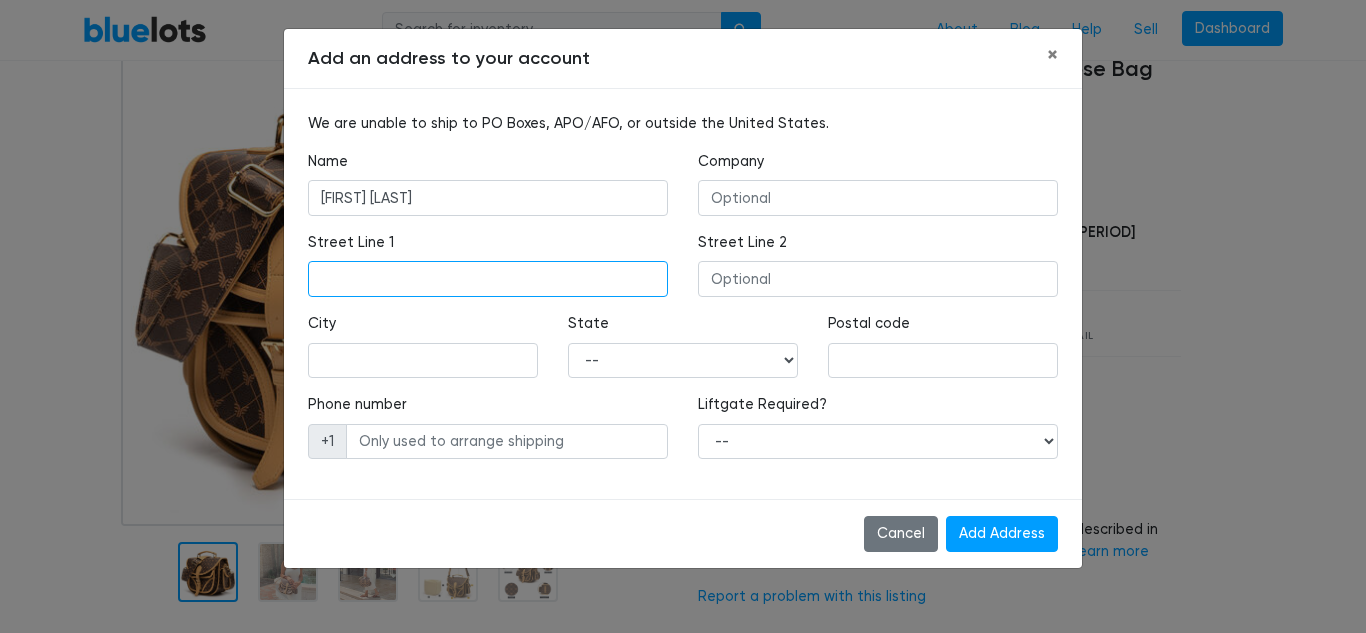 click at bounding box center [488, 279] 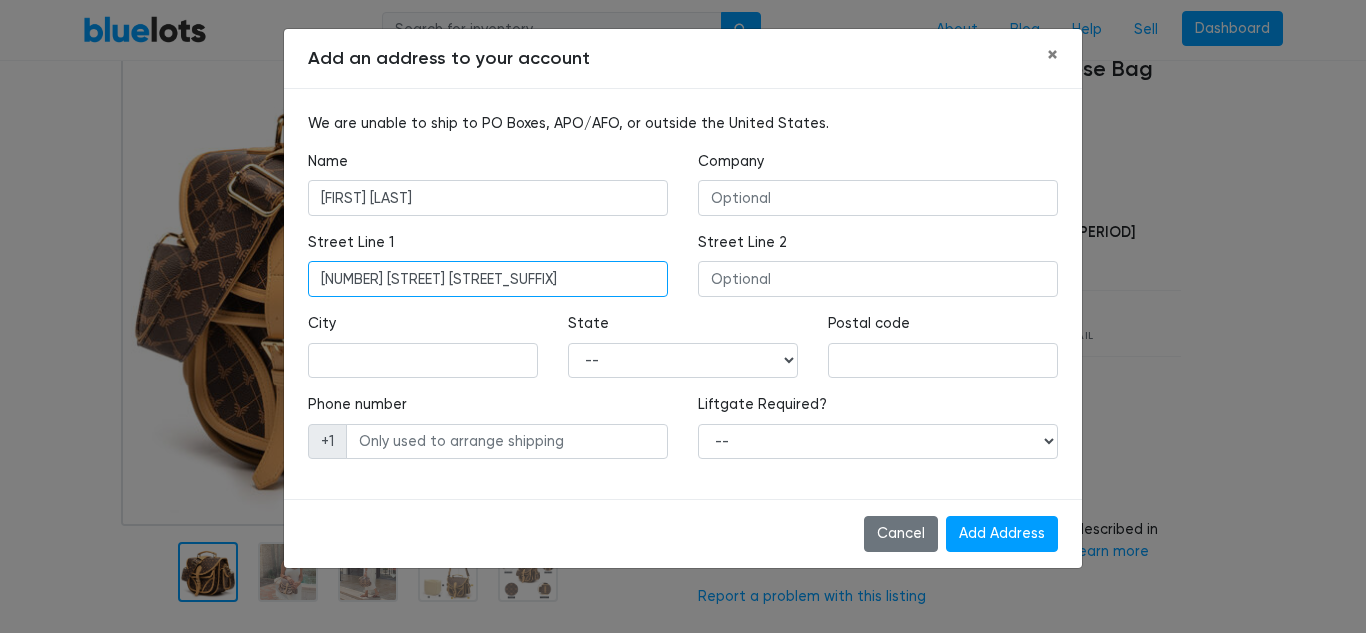type on "7 Las Croabas Lane" 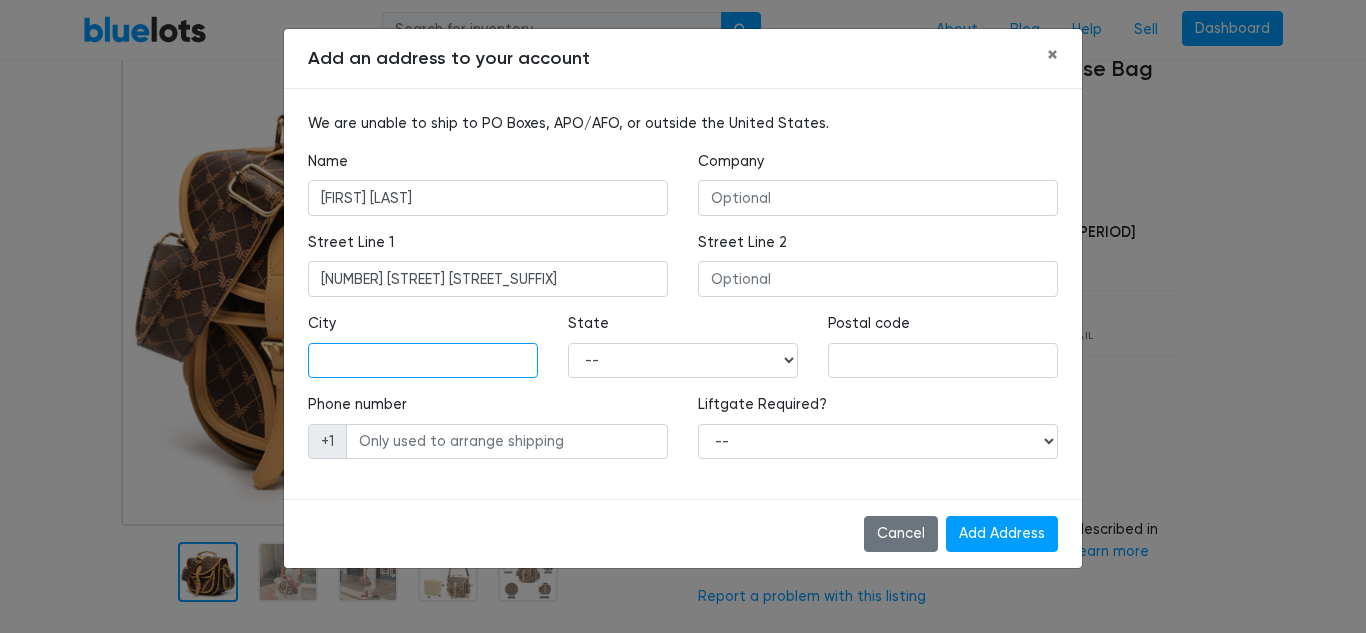 click at bounding box center (423, 361) 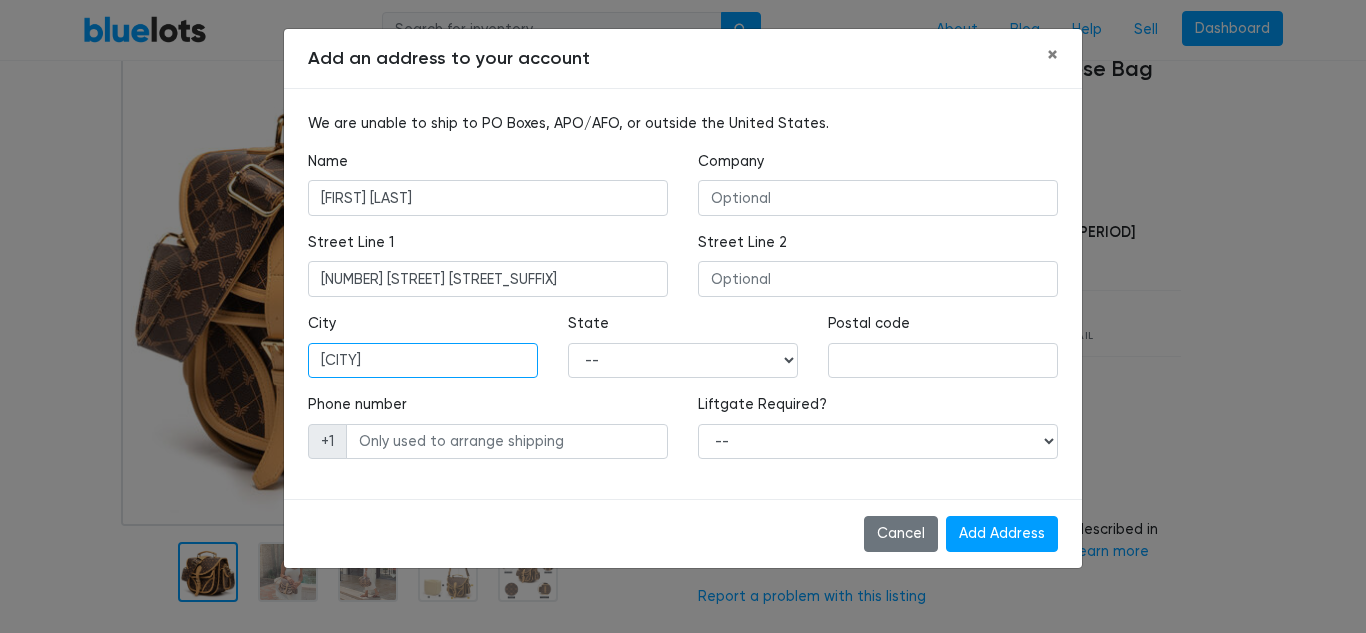 type on "Toms River" 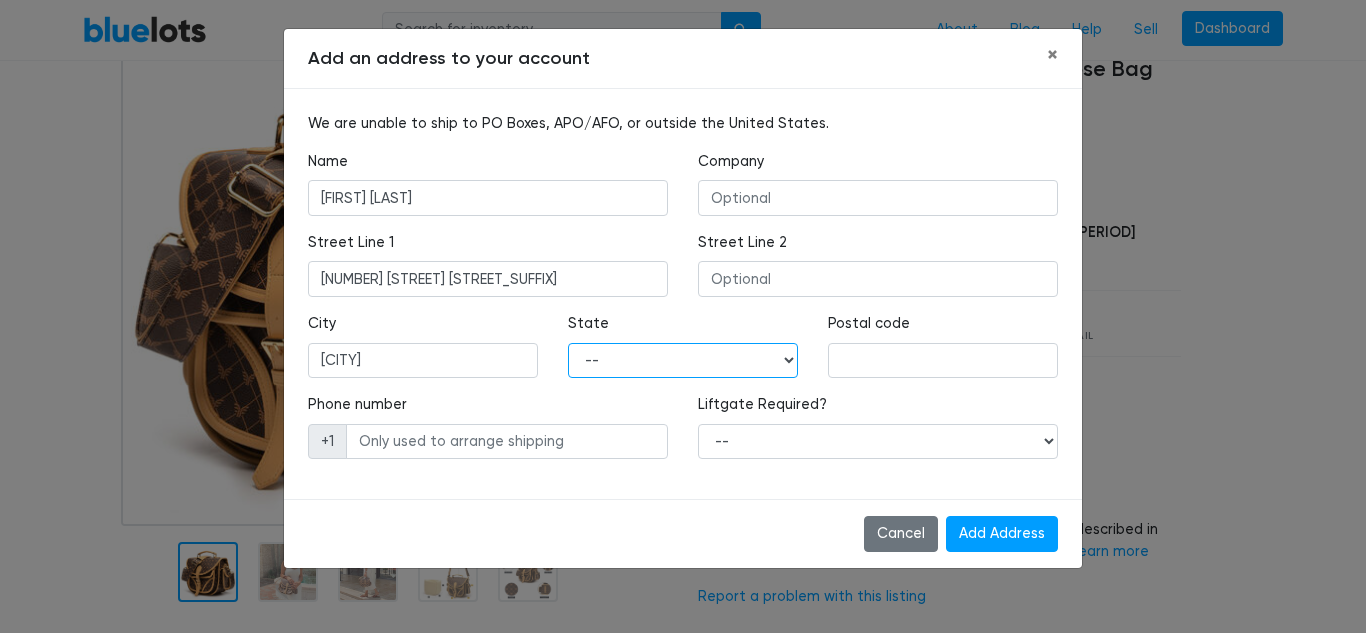 click on "--
Alabama
Alaska
Arizona
Arkansas
California
Colorado
Connecticut
Delaware
District of Columbia
Florida
Georgia
Hawaii
Idaho
Illinois
Indiana
Iowa
Kansas
Kentucky
Louisiana
Maine
Maryland
Massachusetts
Michigan
Minnesota
Mississippi
Missouri
Montana
Nebraska
Nevada
New Hampshire
New Jersey
New Mexico
New York
North Carolina
North Dakota
Ohio
Oklahoma
Oregon
Pennsylvania
Rhode Island
South Carolina
South Dakota
Tennessee
Texas
Utah
Vermont
Virginia
Washington
West Virginia
Wisconsin
Wyoming" at bounding box center (683, 361) 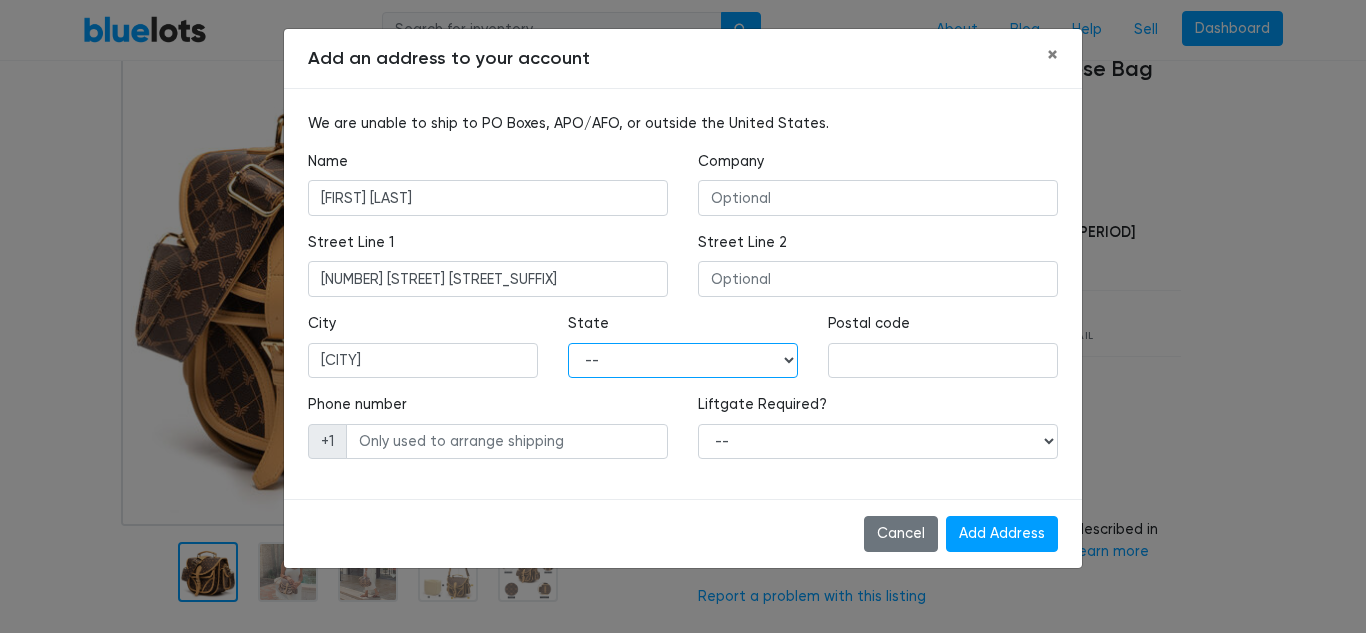 select on "NJ" 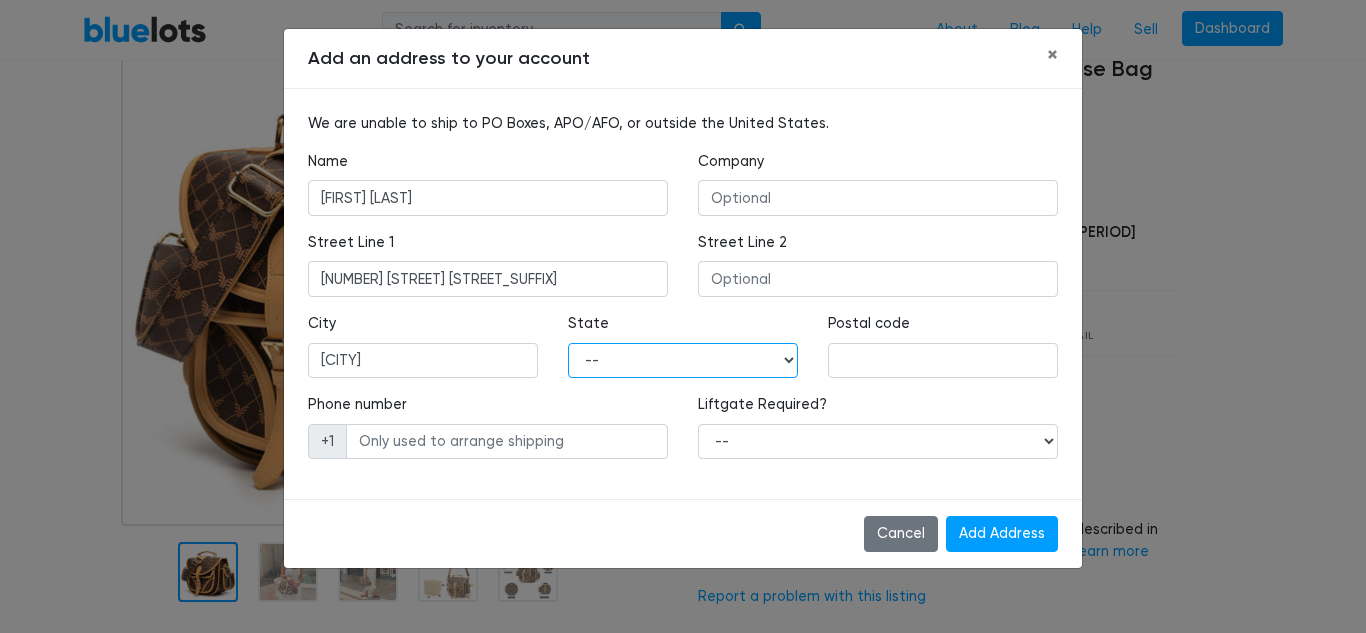 click on "--
Alabama
Alaska
Arizona
Arkansas
California
Colorado
Connecticut
Delaware
District of Columbia
Florida
Georgia
Hawaii
Idaho
Illinois
Indiana
Iowa
Kansas
Kentucky
Louisiana
Maine
Maryland
Massachusetts
Michigan
Minnesota
Mississippi
Missouri
Montana
Nebraska
Nevada
New Hampshire
New Jersey
New Mexico
New York
North Carolina
North Dakota
Ohio
Oklahoma
Oregon
Pennsylvania
Rhode Island
South Carolina
South Dakota
Tennessee
Texas
Utah
Vermont
Virginia
Washington
West Virginia
Wisconsin
Wyoming" at bounding box center [683, 361] 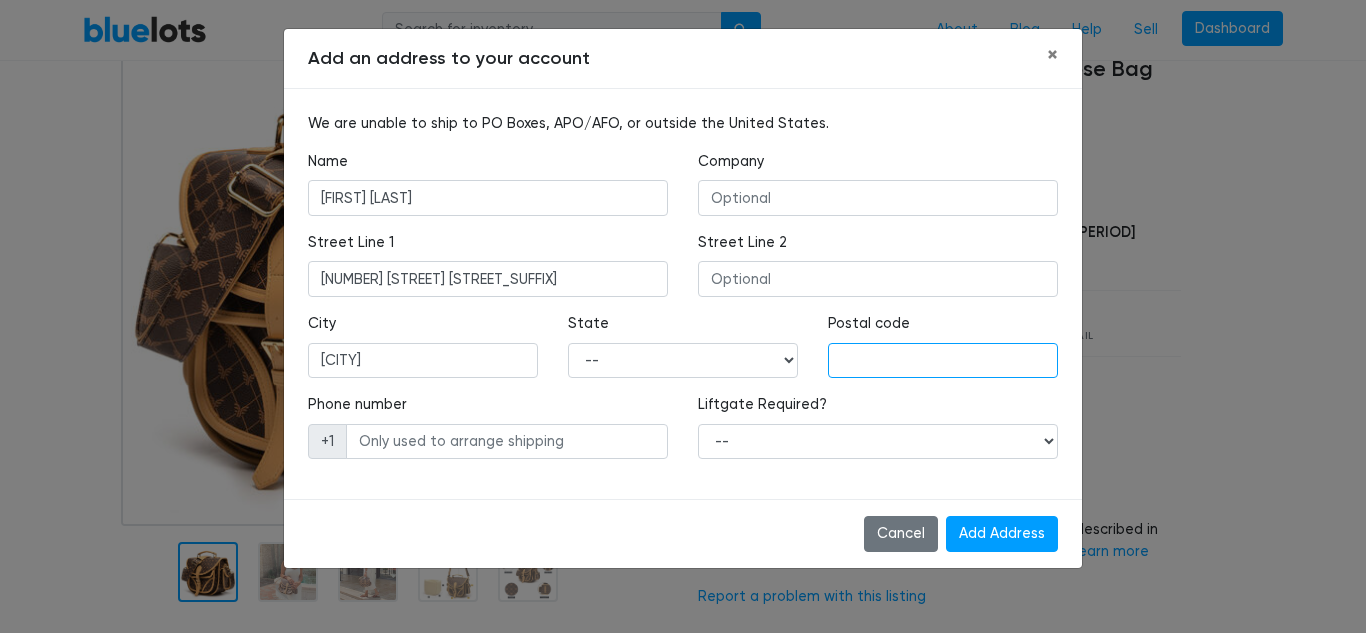 click at bounding box center (943, 361) 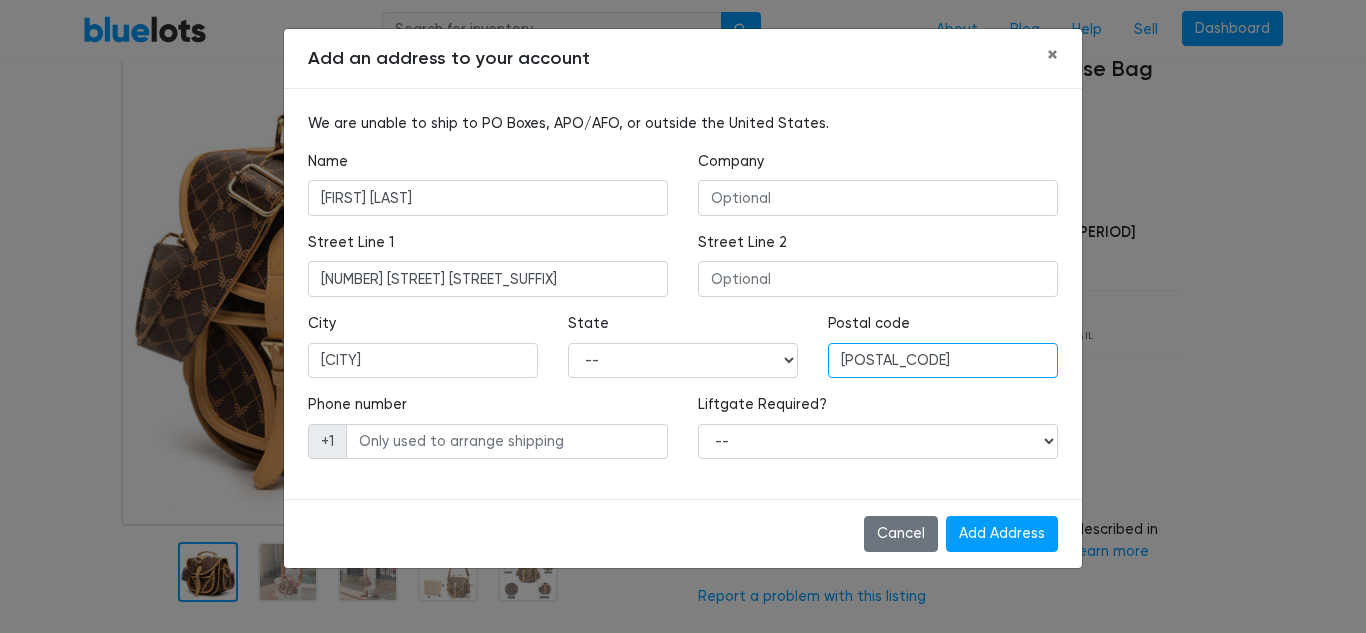 type on "08757" 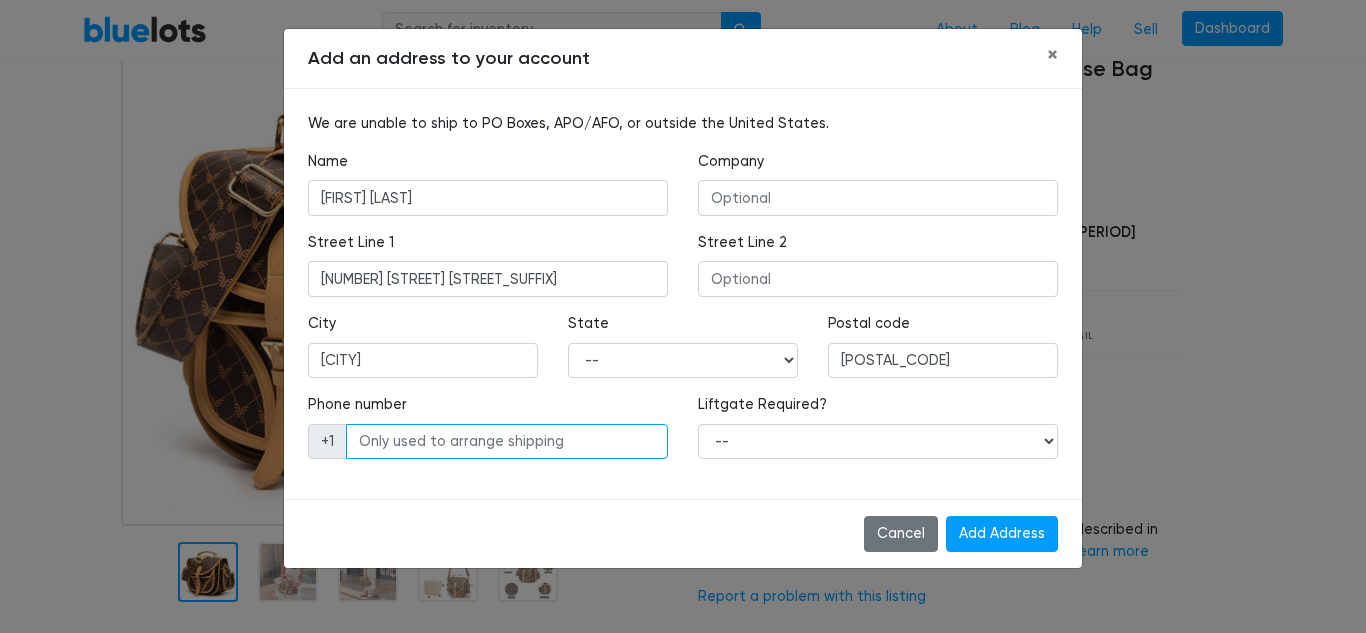 click at bounding box center (507, 442) 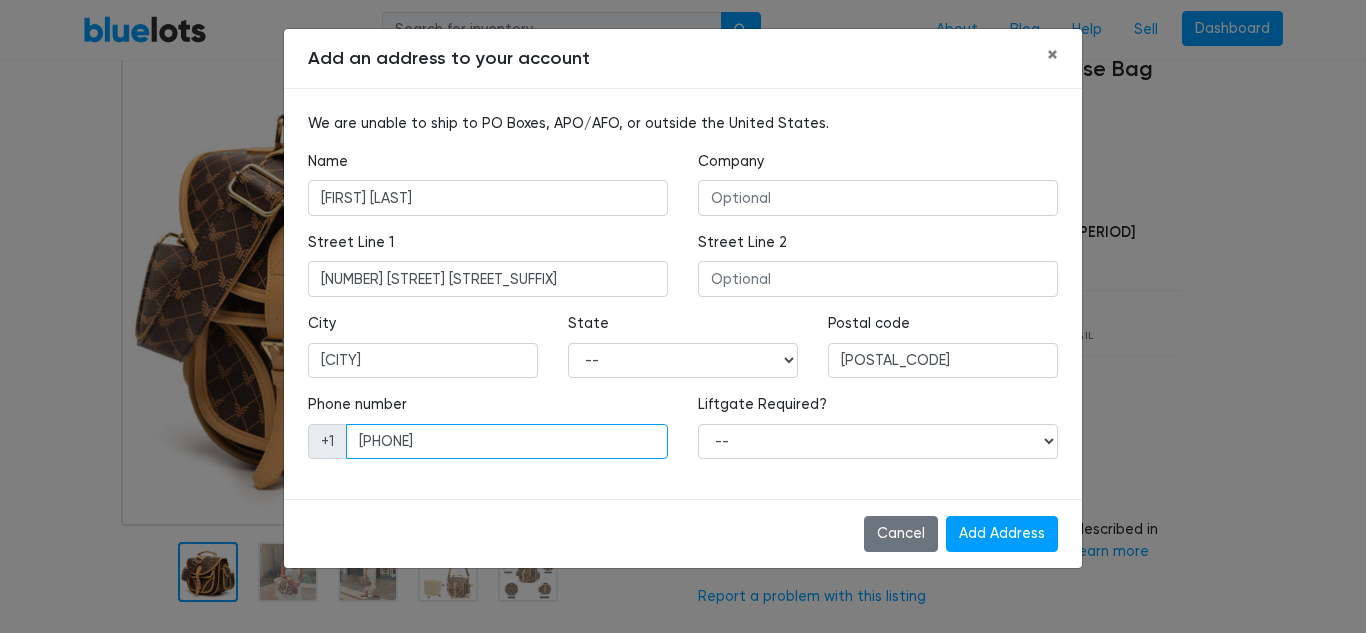 type on "7325272780" 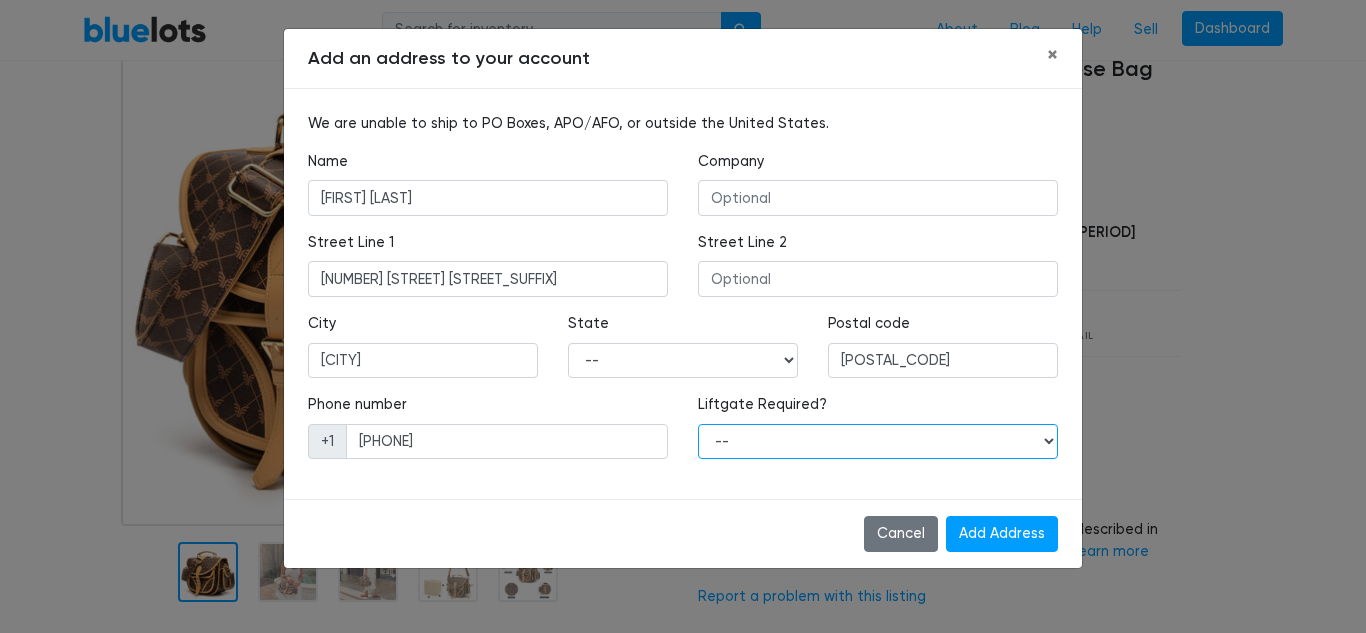 click on "--
Yes
No" at bounding box center [878, 442] 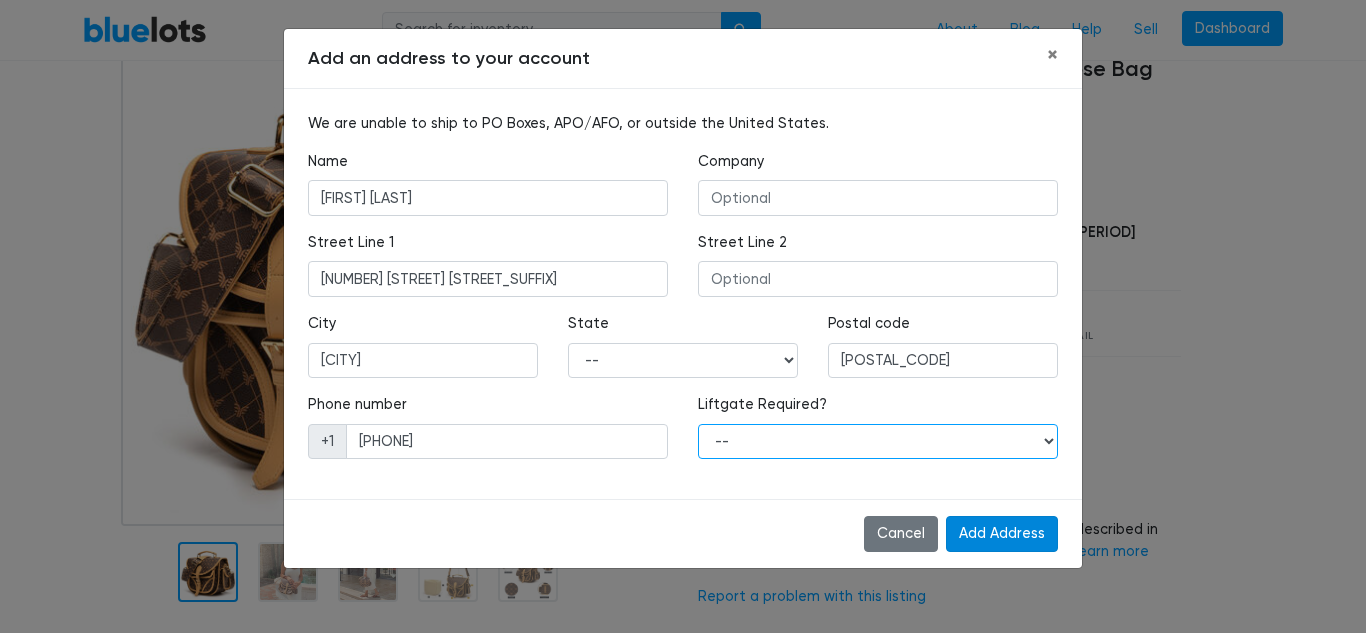 select on "0" 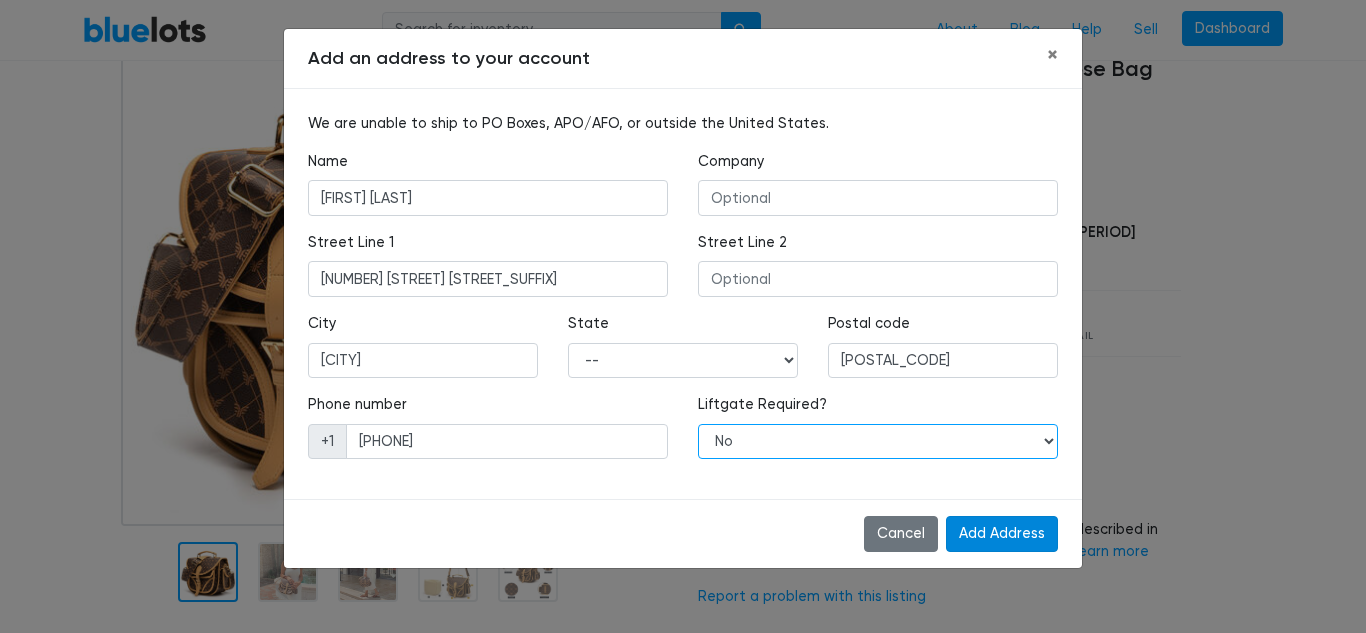 click on "--
Yes
No" at bounding box center (878, 442) 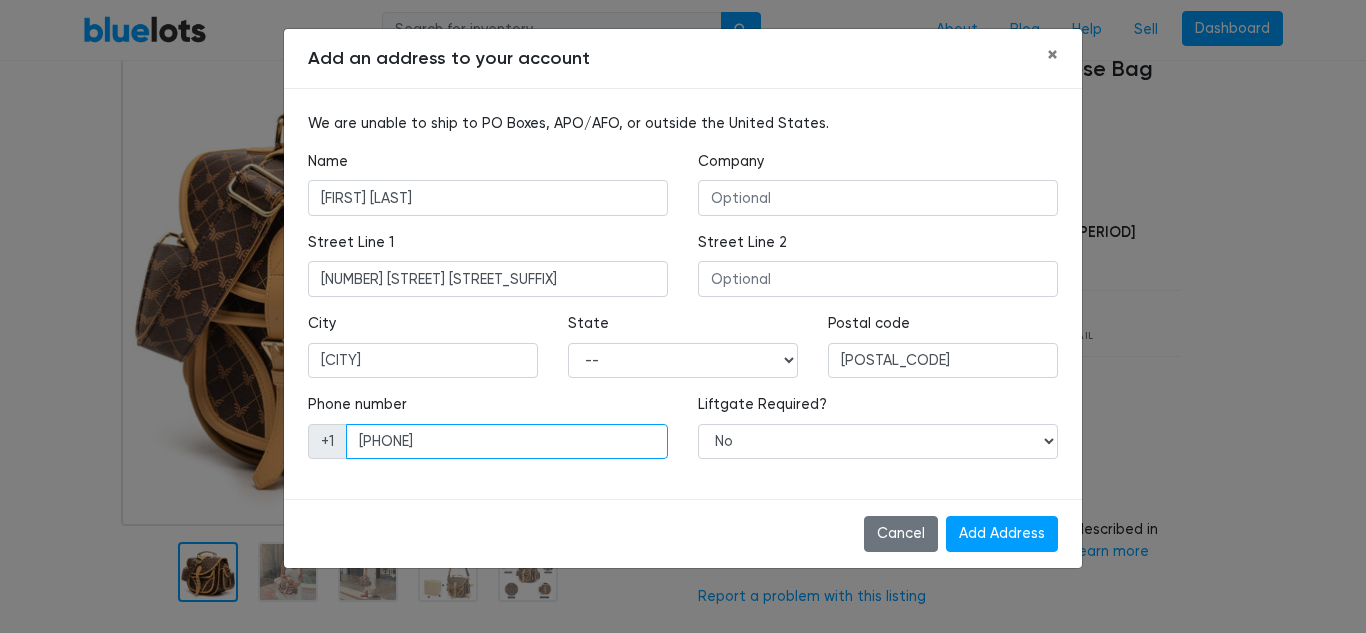 click on "7325272780" at bounding box center [507, 442] 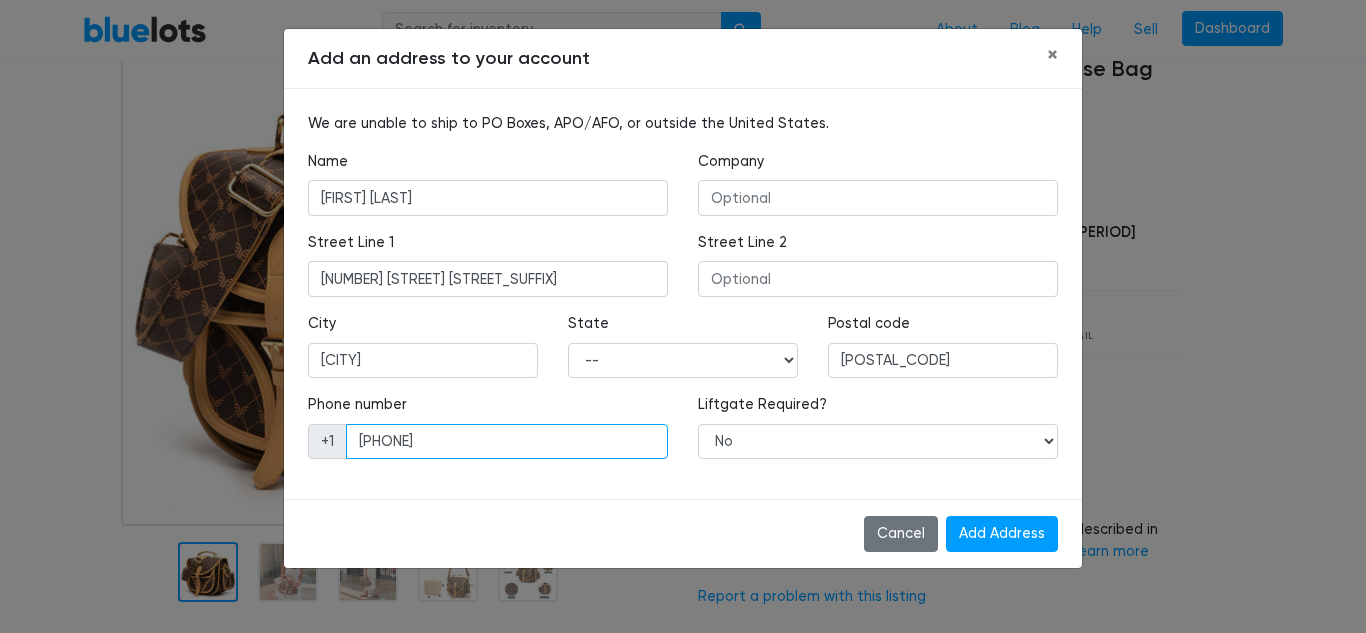 click on "732-5272780" at bounding box center [507, 442] 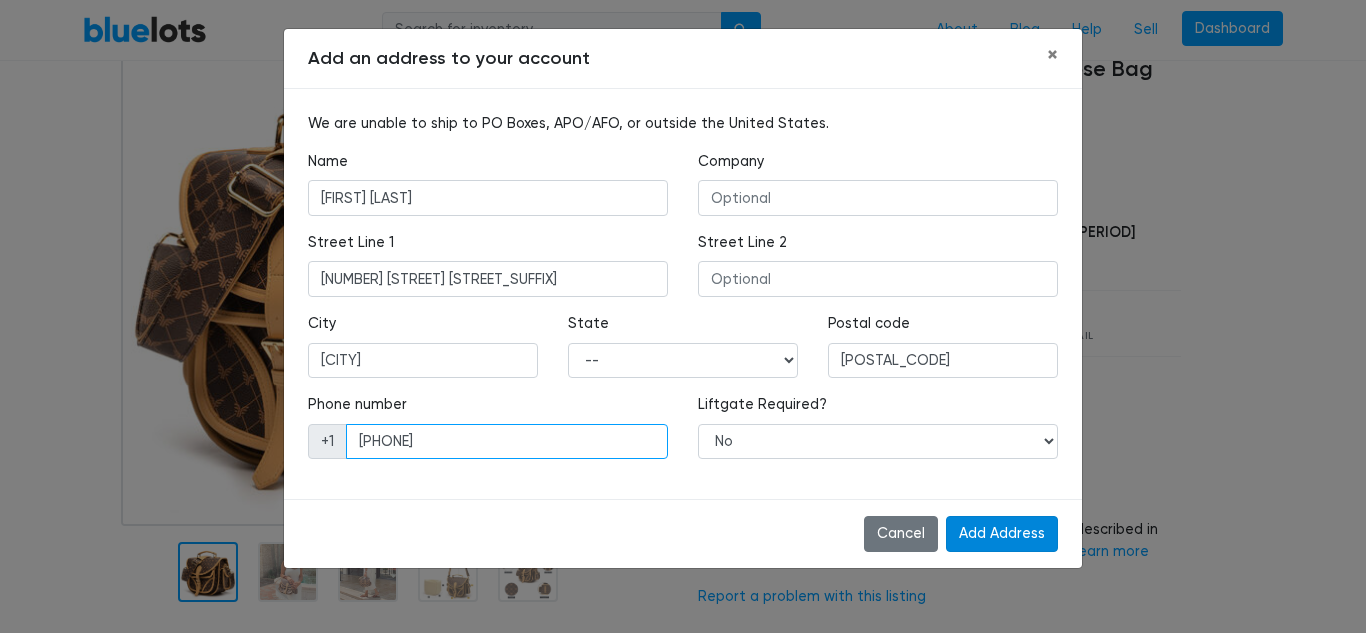 type on "732-527-2780" 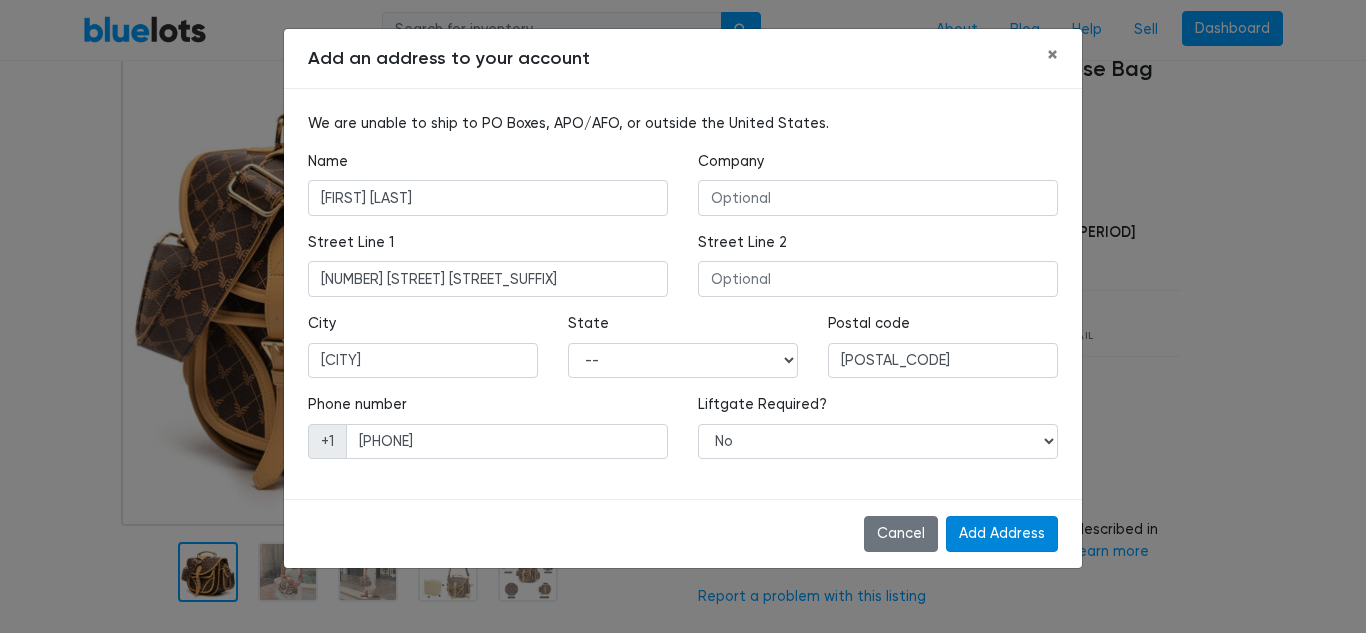 click on "Add Address" at bounding box center [1002, 534] 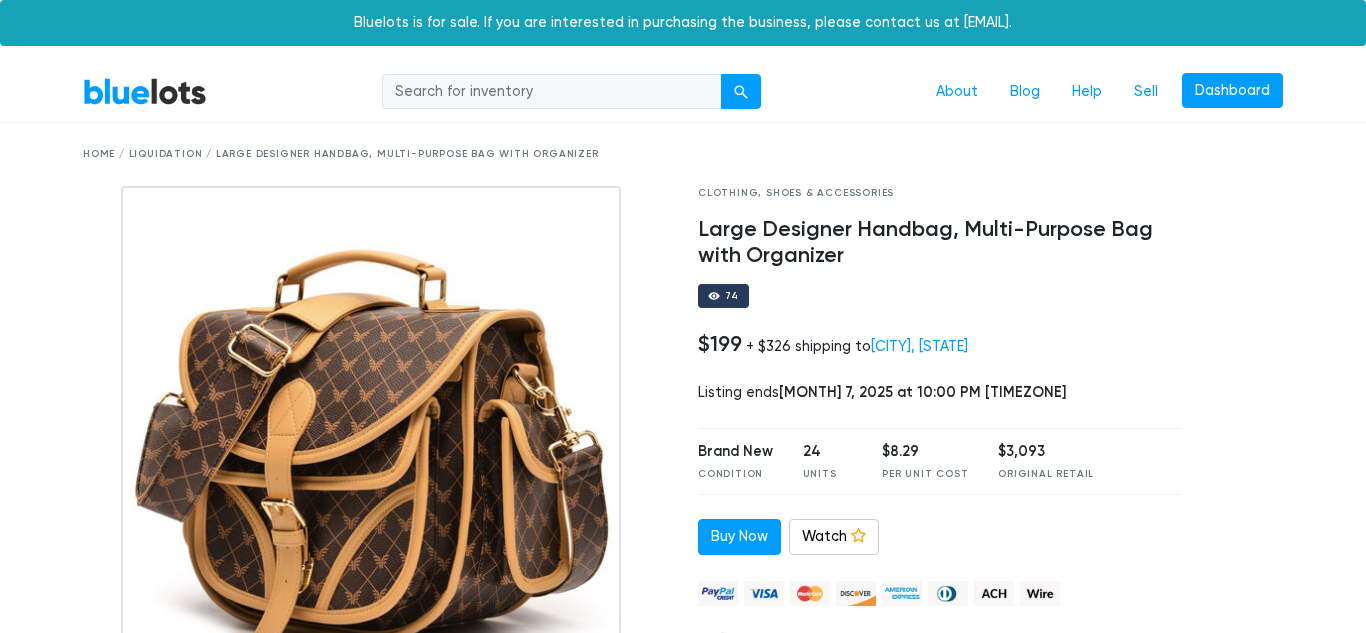 scroll, scrollTop: 160, scrollLeft: 0, axis: vertical 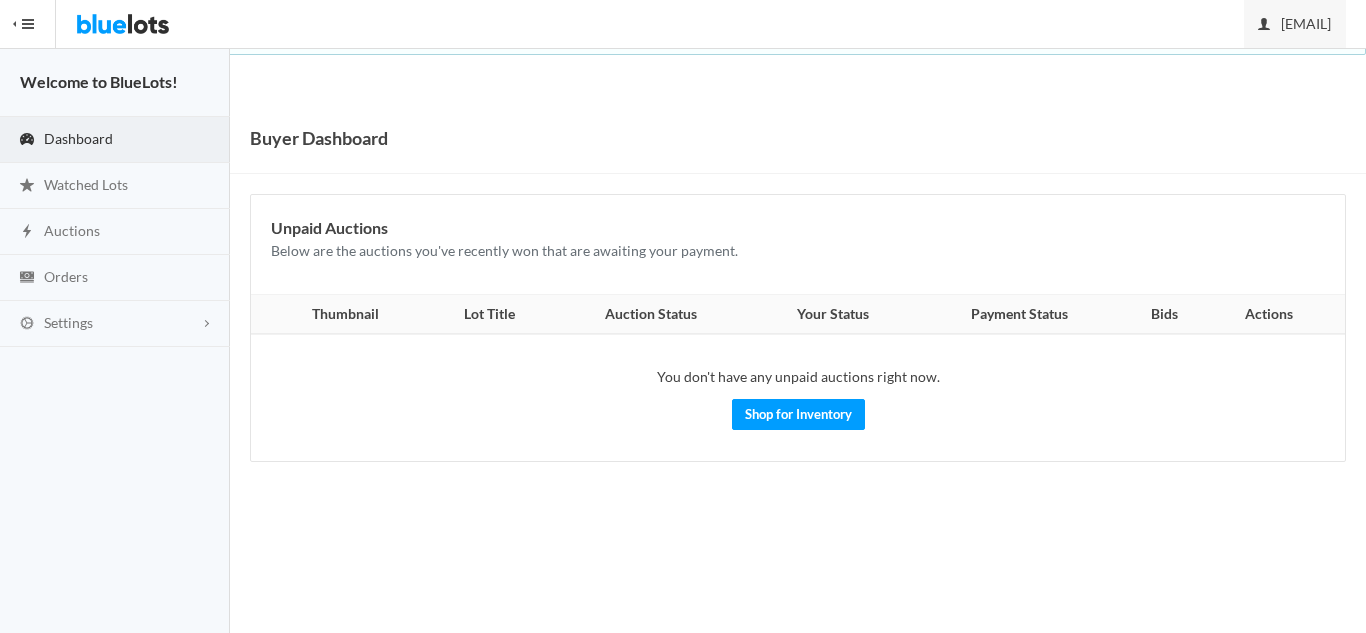 click on "[EMAIL]" at bounding box center [1295, 23] 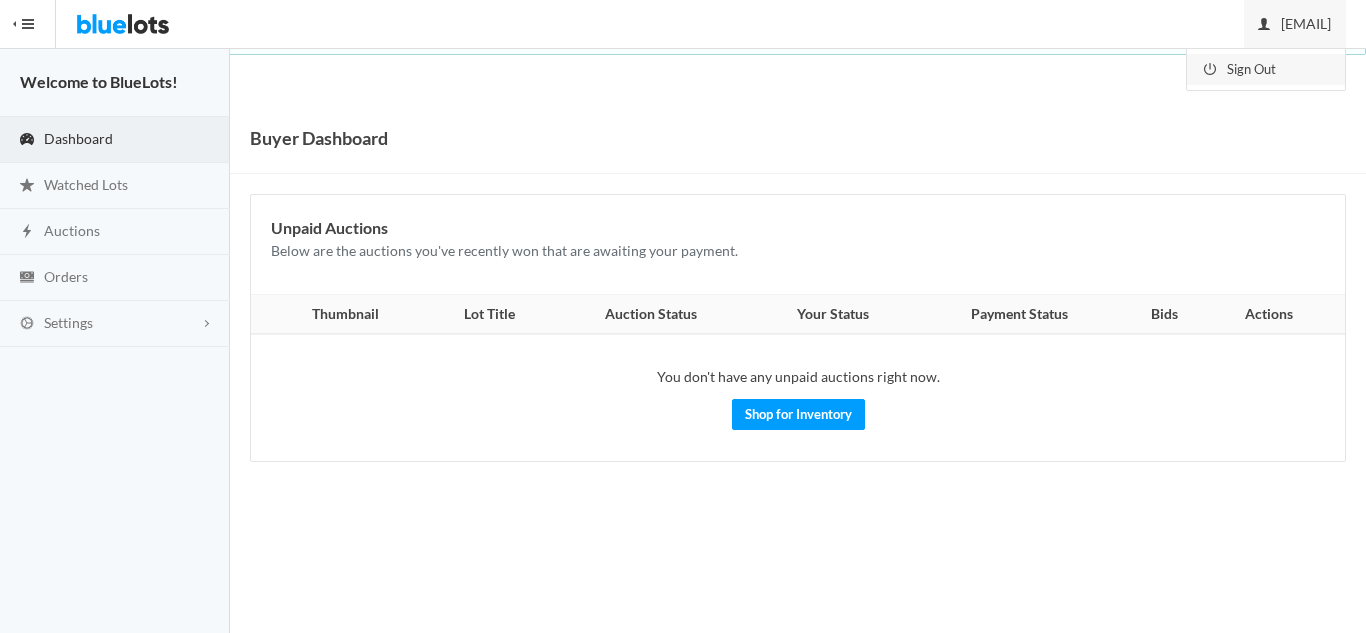 click on "Sign Out" at bounding box center (1266, 69) 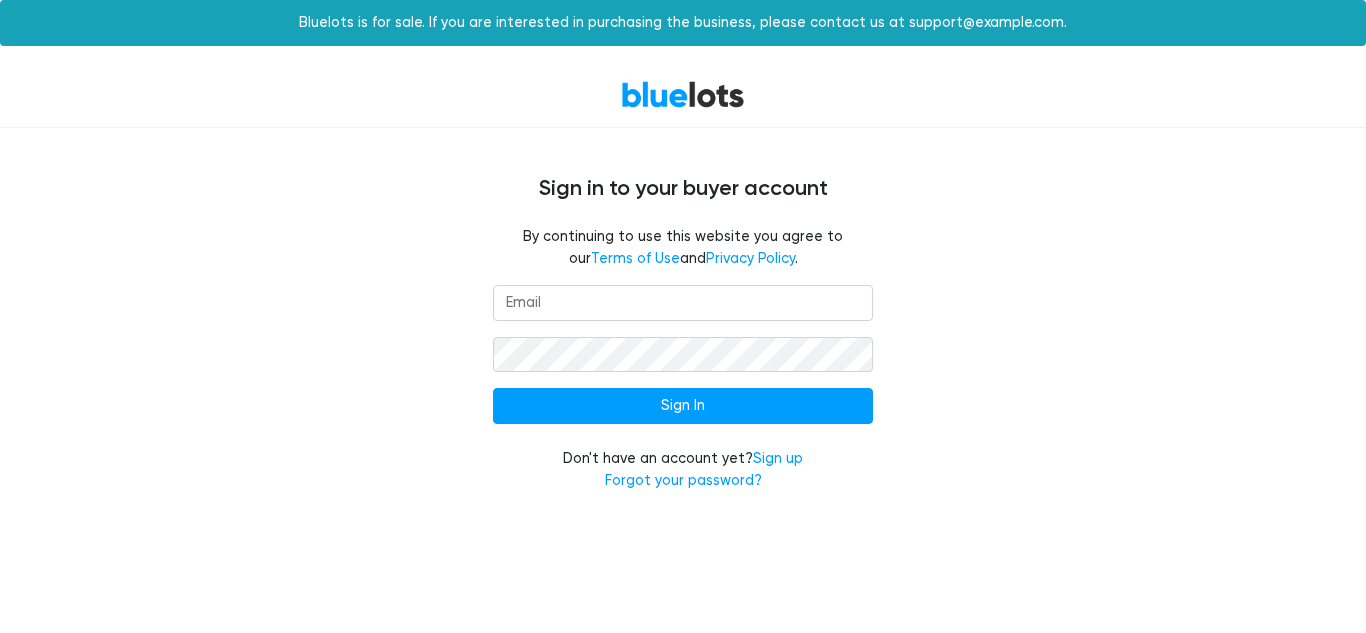 scroll, scrollTop: 0, scrollLeft: 0, axis: both 